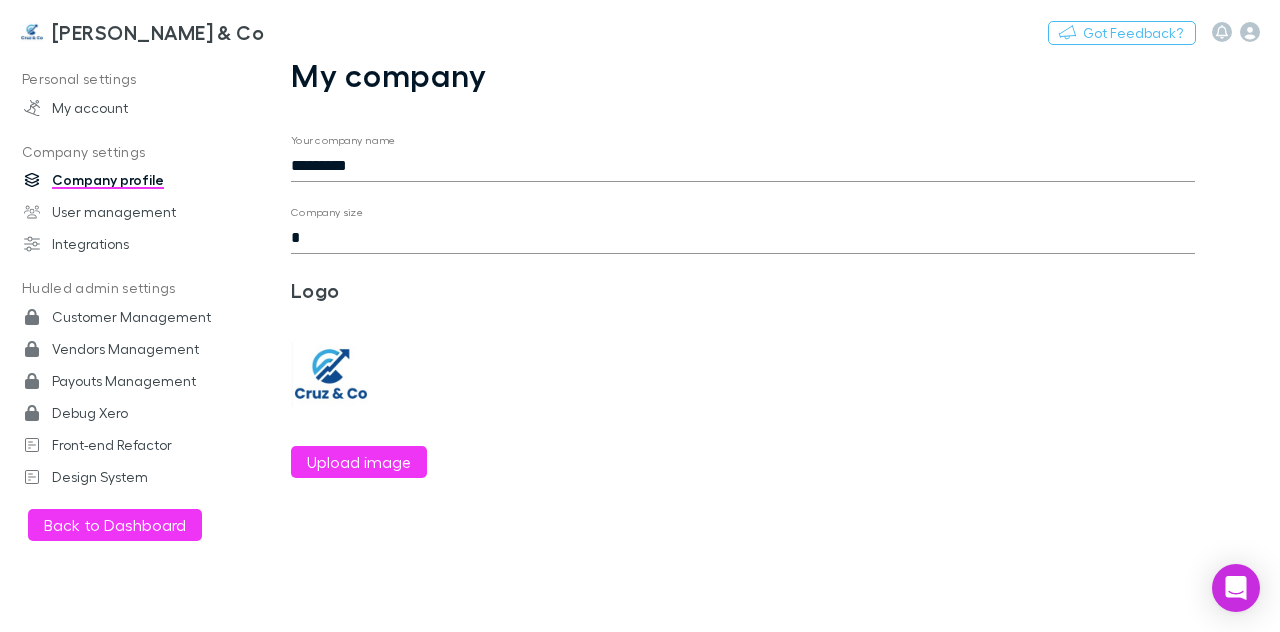 scroll, scrollTop: 0, scrollLeft: 0, axis: both 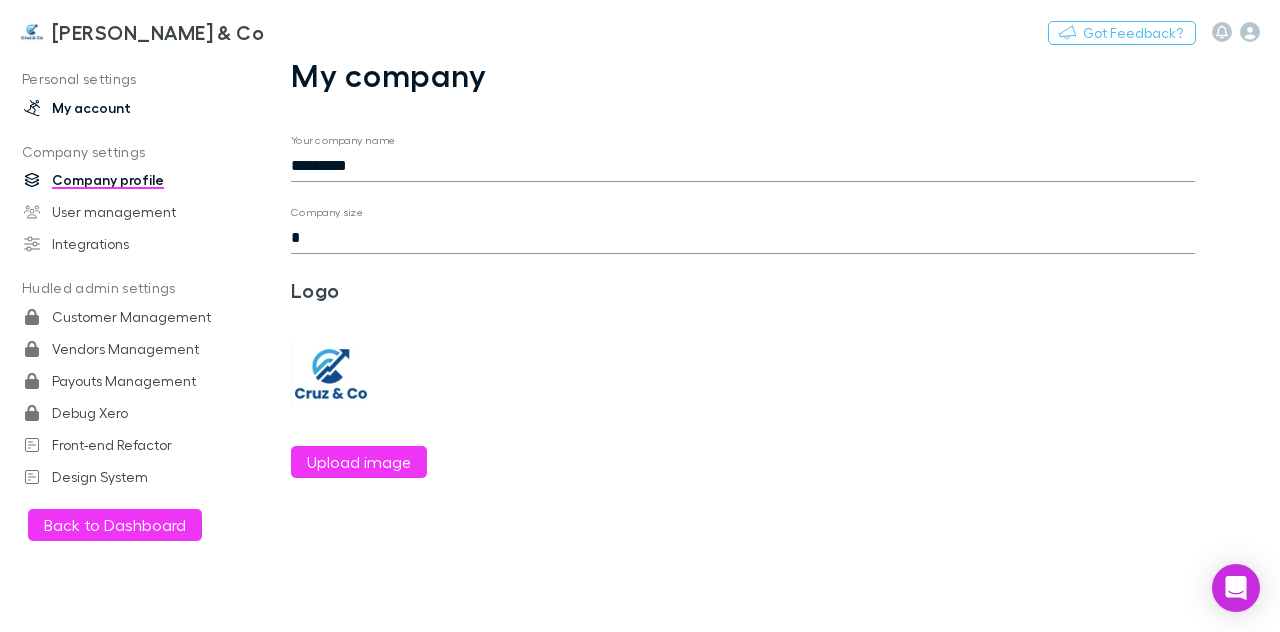 click on "My account" at bounding box center (129, 108) 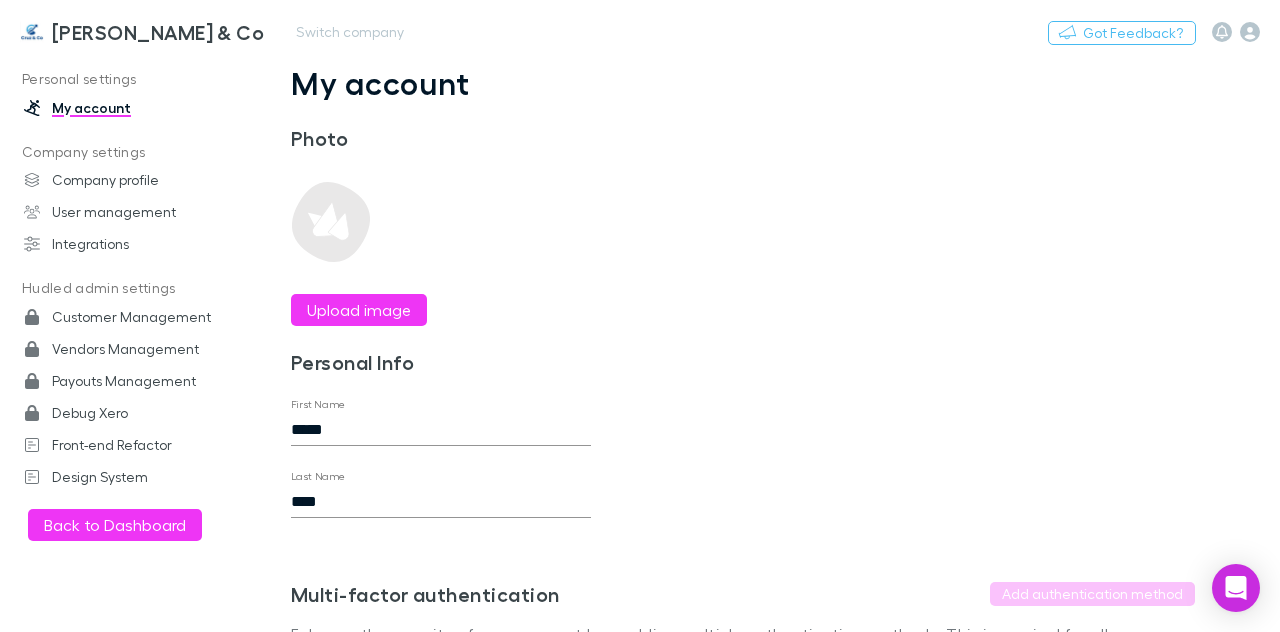 click on "[PERSON_NAME] & Co" at bounding box center [158, 32] 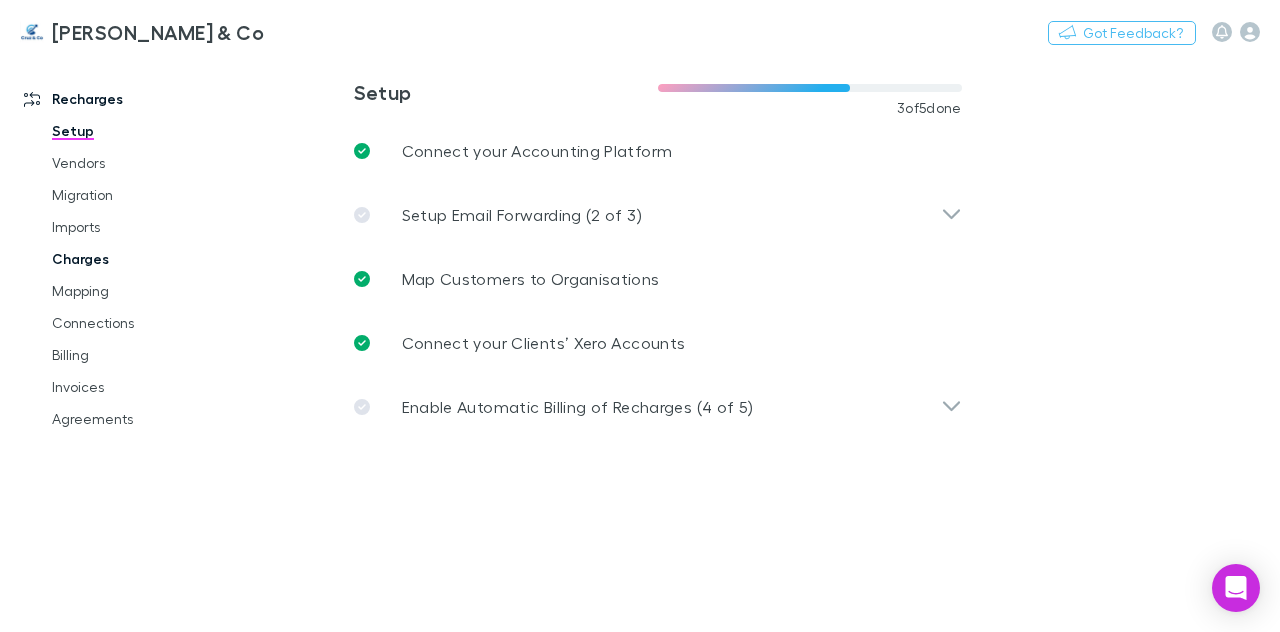 click on "Charges" at bounding box center (143, 259) 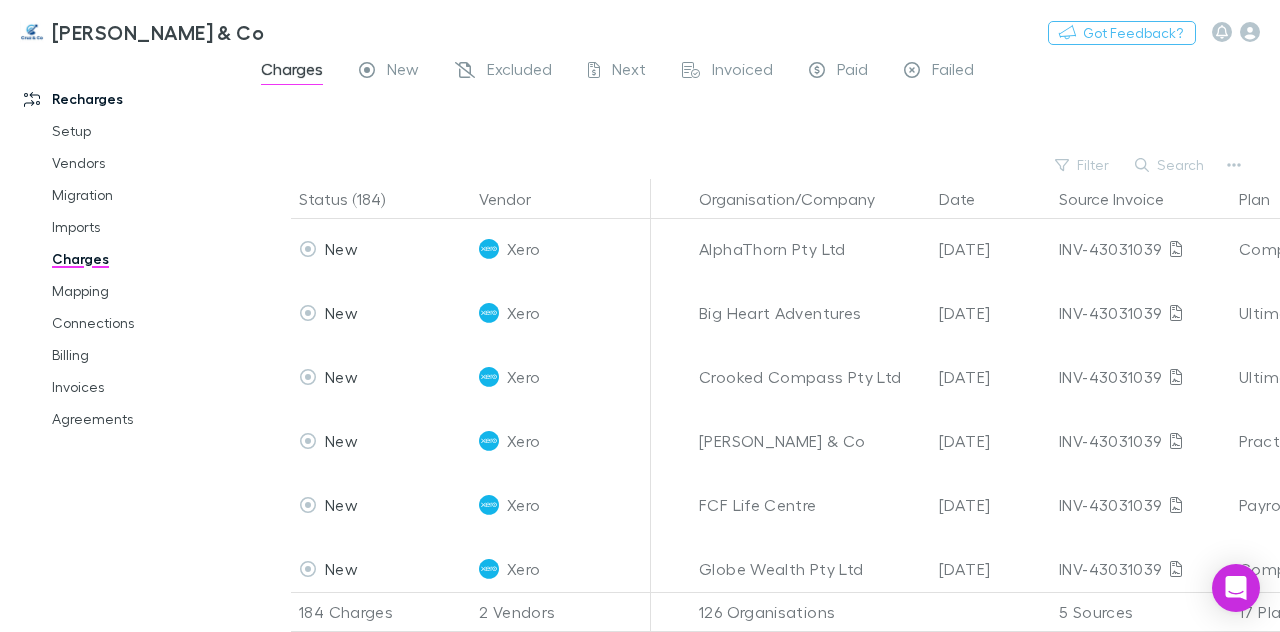 scroll, scrollTop: 11424, scrollLeft: 0, axis: vertical 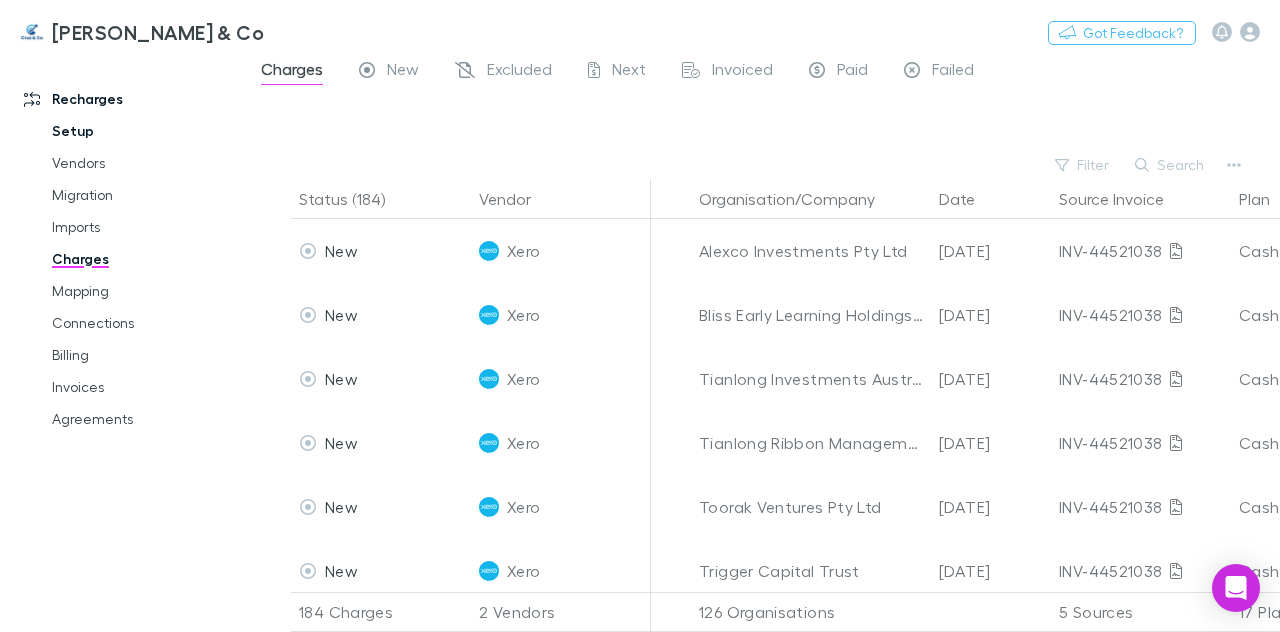 click on "Setup" at bounding box center [143, 131] 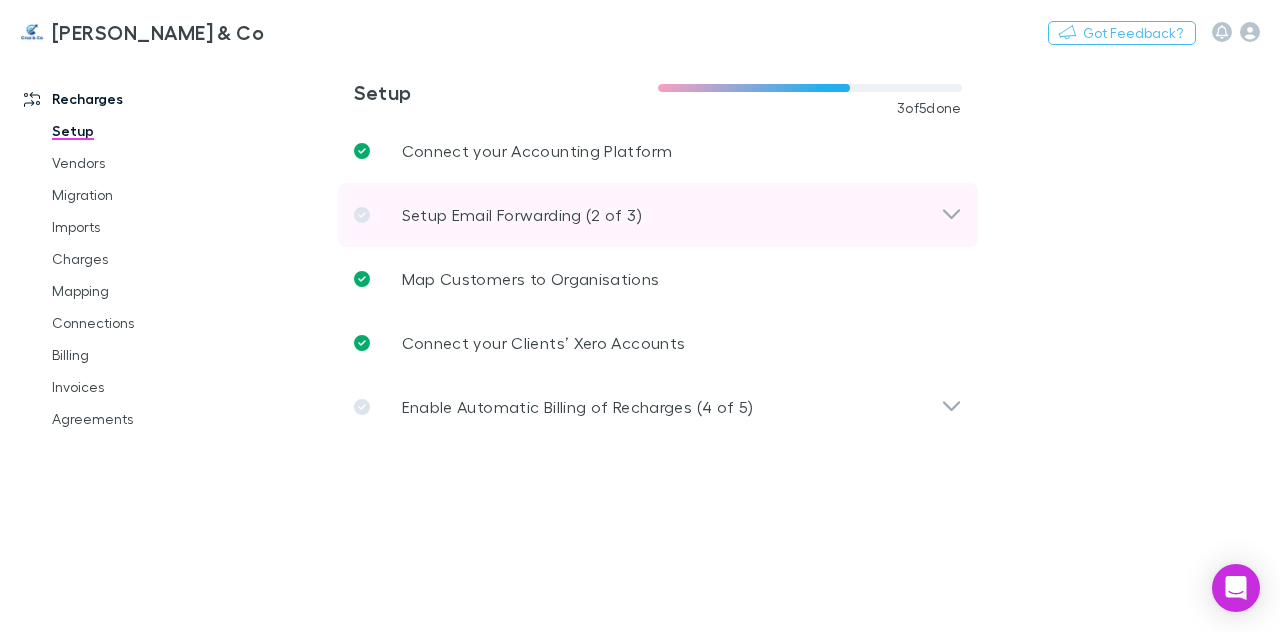 click on "Setup Email Forwarding    (2 of 3)" at bounding box center [522, 215] 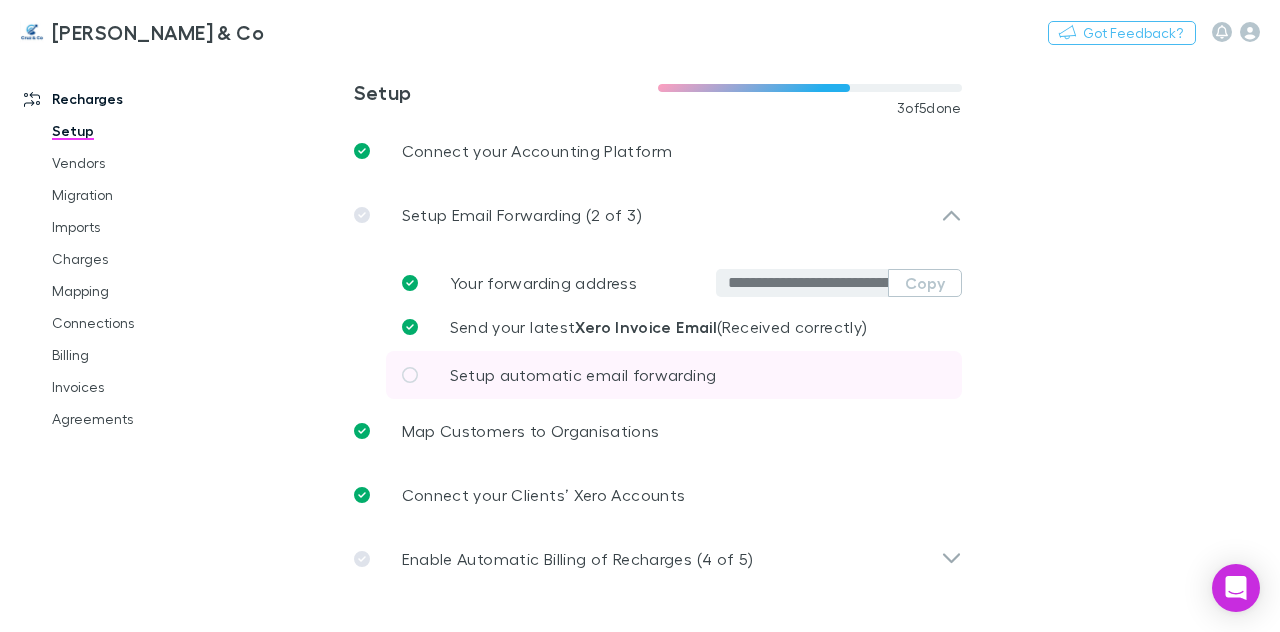 click on "Setup automatic email forwarding" at bounding box center (583, 374) 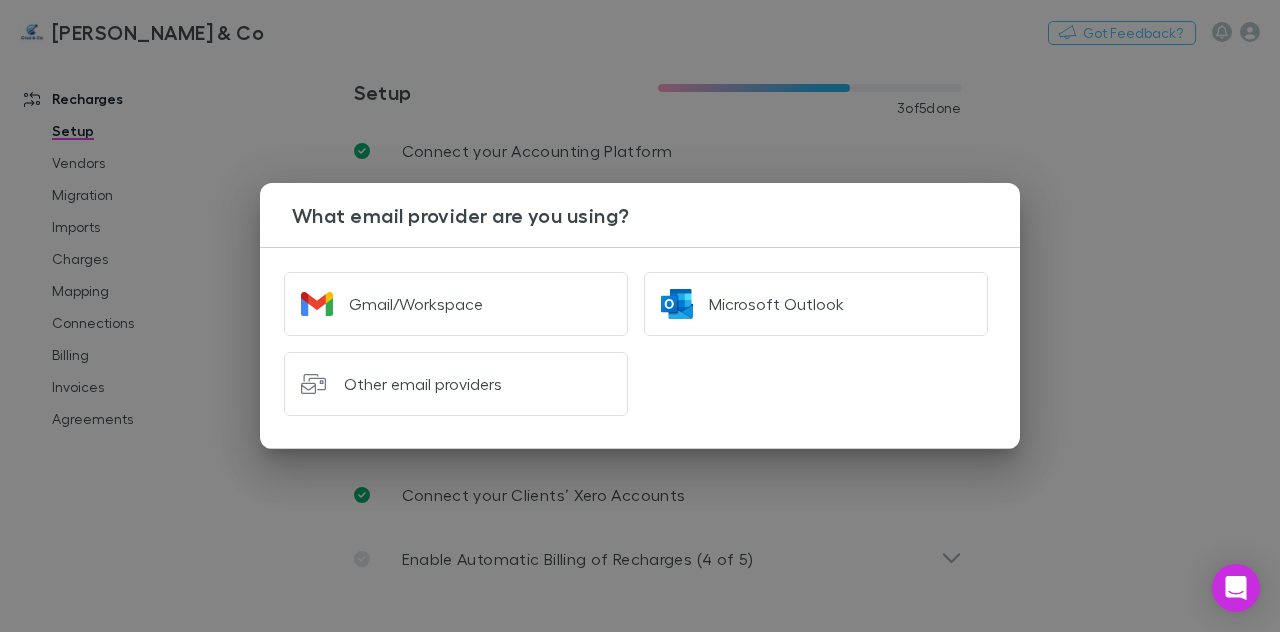 click on "What email provider are you using? Gmail/Workspace Microsoft Outlook Other email providers" at bounding box center [640, 316] 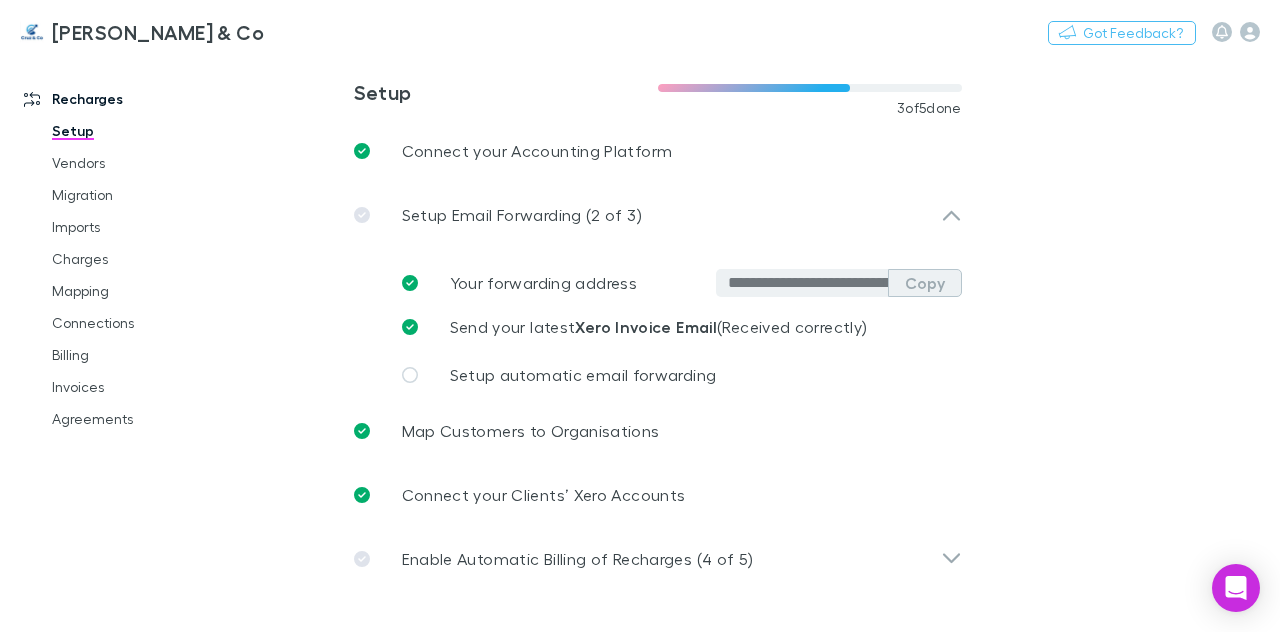 click on "Copy" at bounding box center (925, 283) 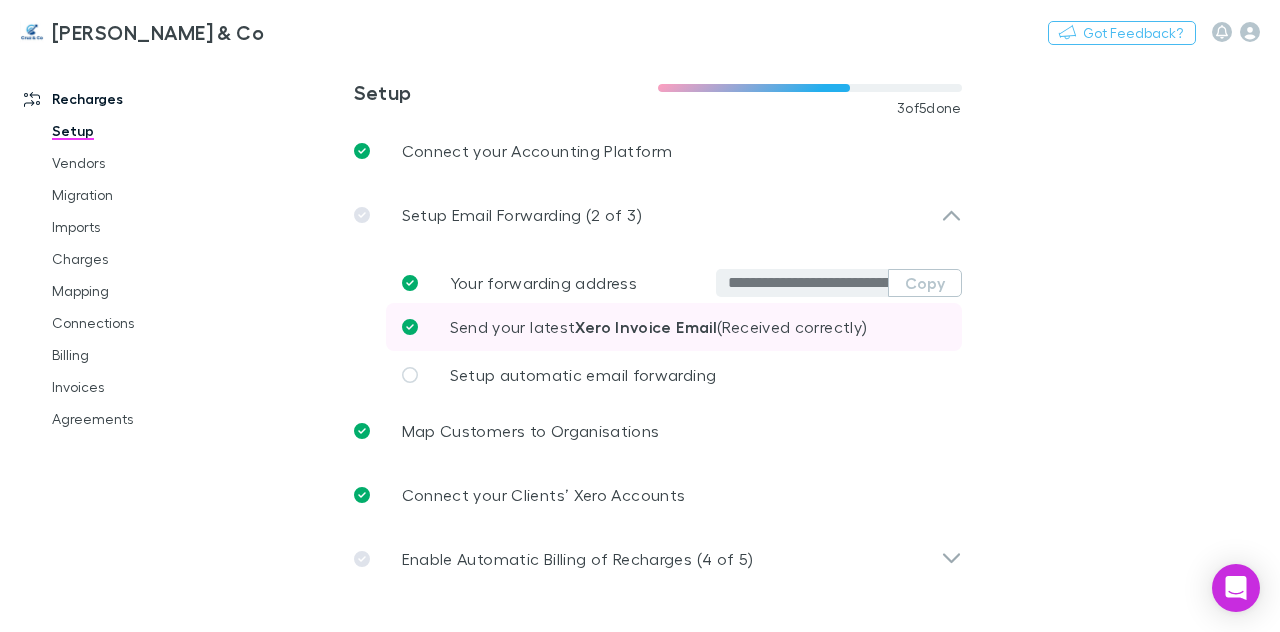 click on "Send your latest  Xero Invoice Email  (Received correctly)" at bounding box center [674, 327] 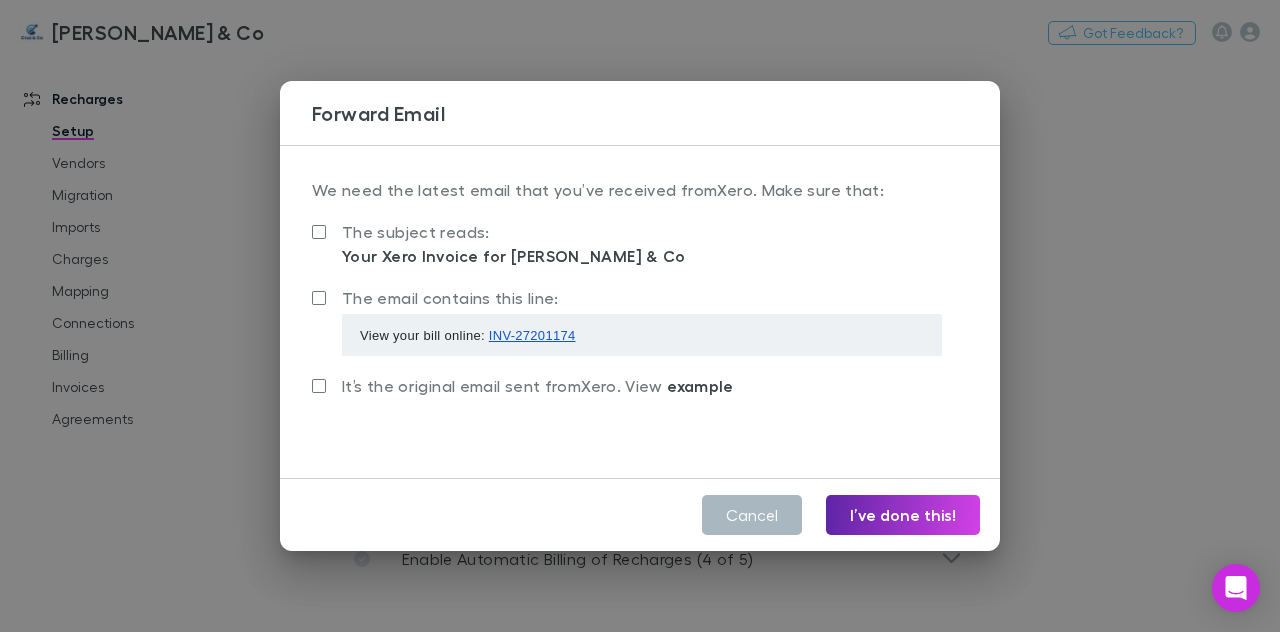 click on "Cancel" at bounding box center [752, 515] 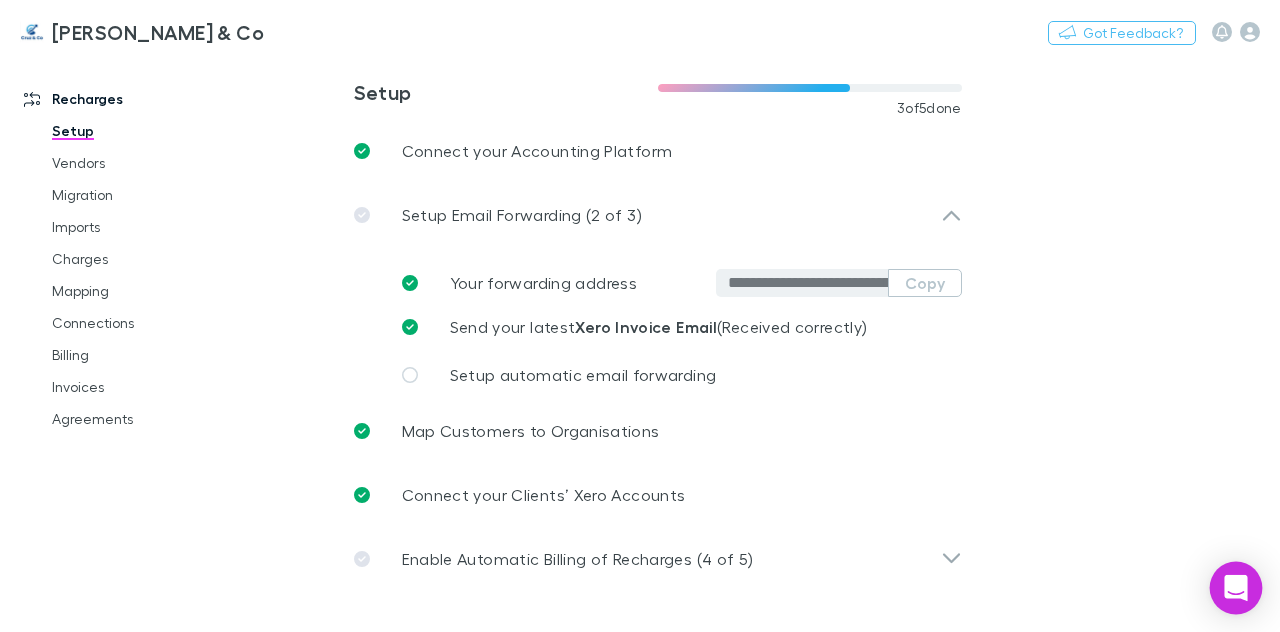 click 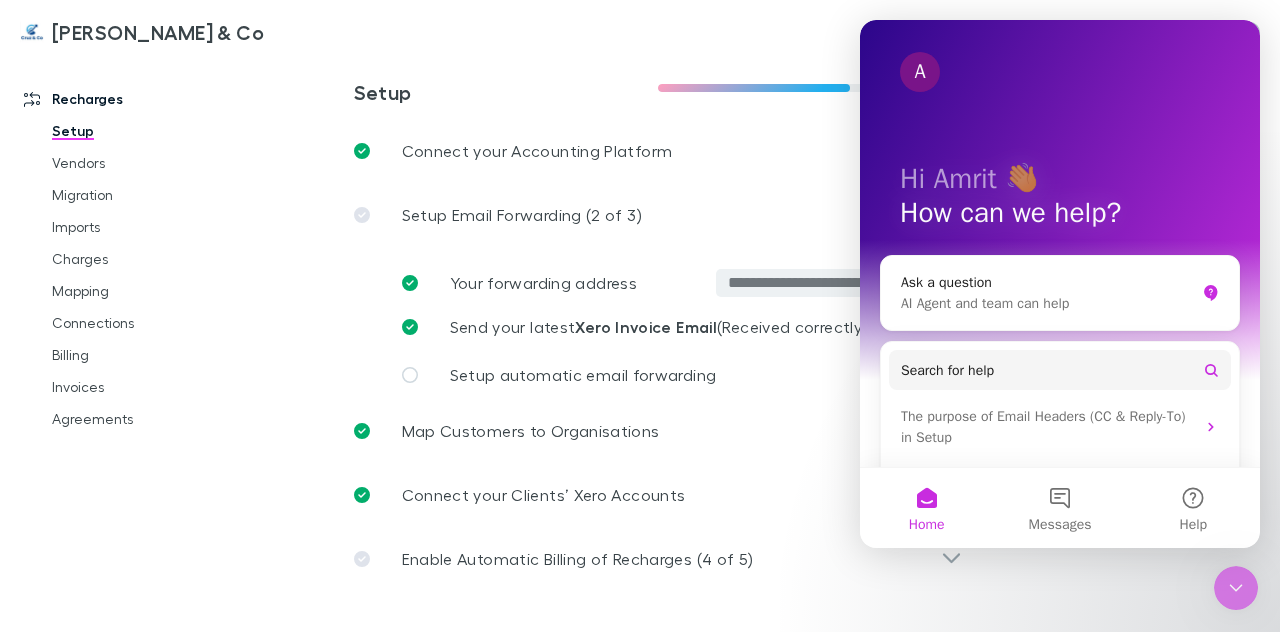 scroll, scrollTop: 0, scrollLeft: 0, axis: both 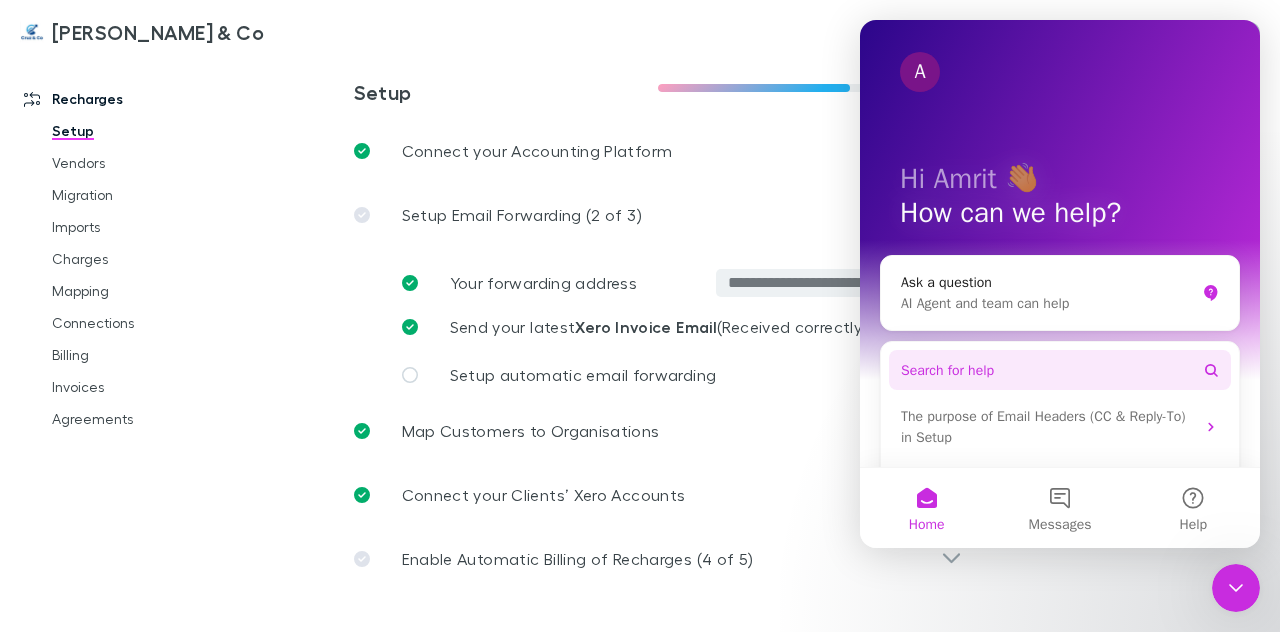 click on "Search for help" at bounding box center (947, 370) 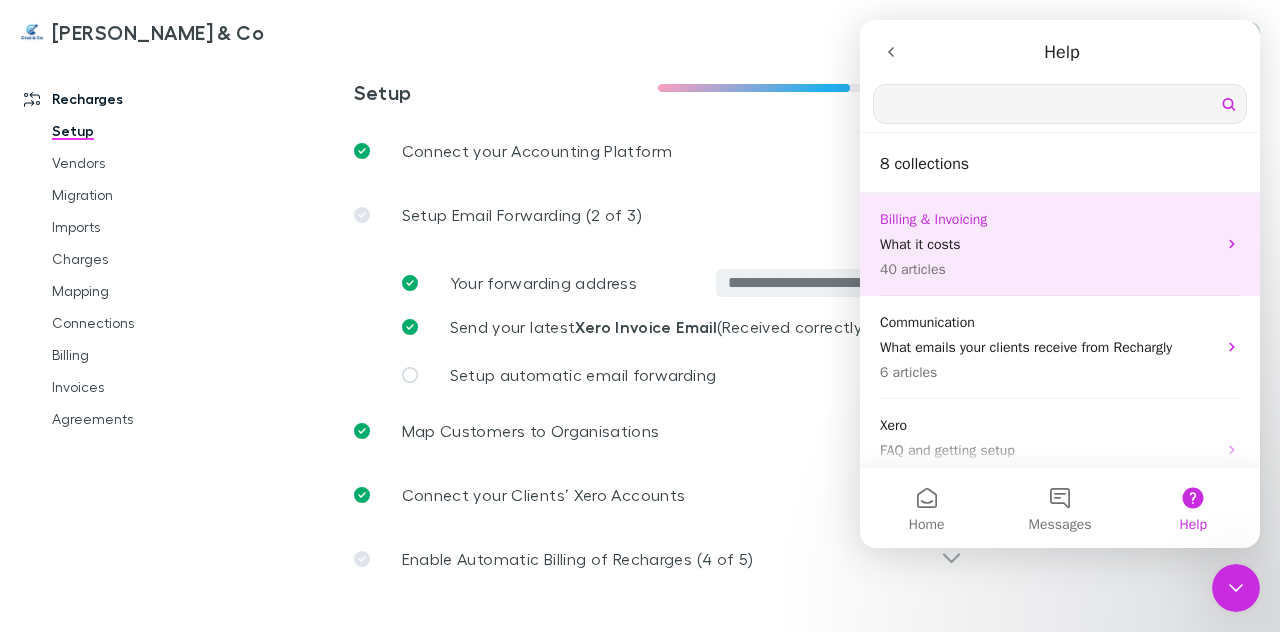scroll, scrollTop: 0, scrollLeft: 0, axis: both 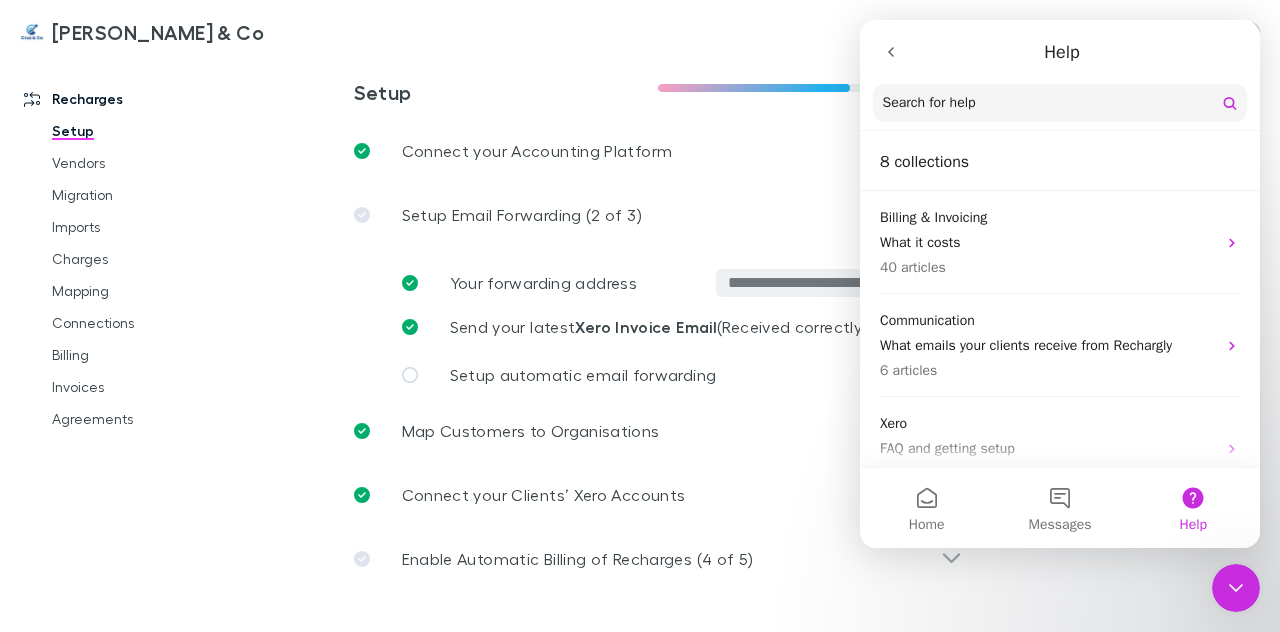click on "Search for help" at bounding box center [929, 103] 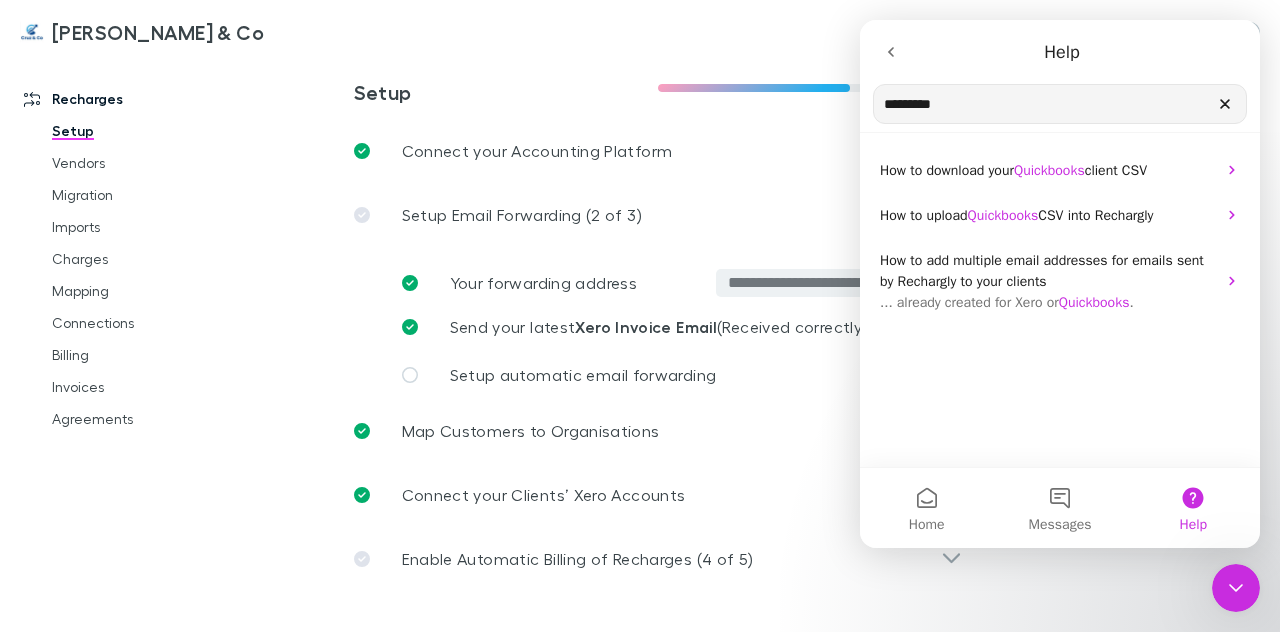 type on "*********" 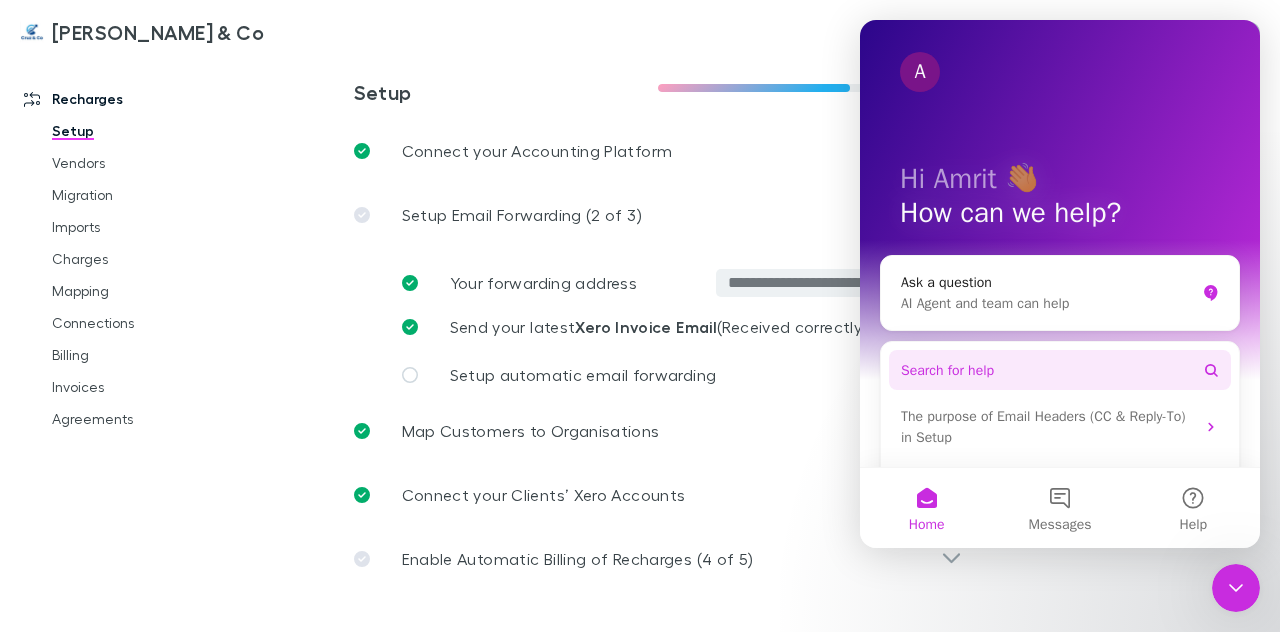 click on "Search for help" at bounding box center [1060, 370] 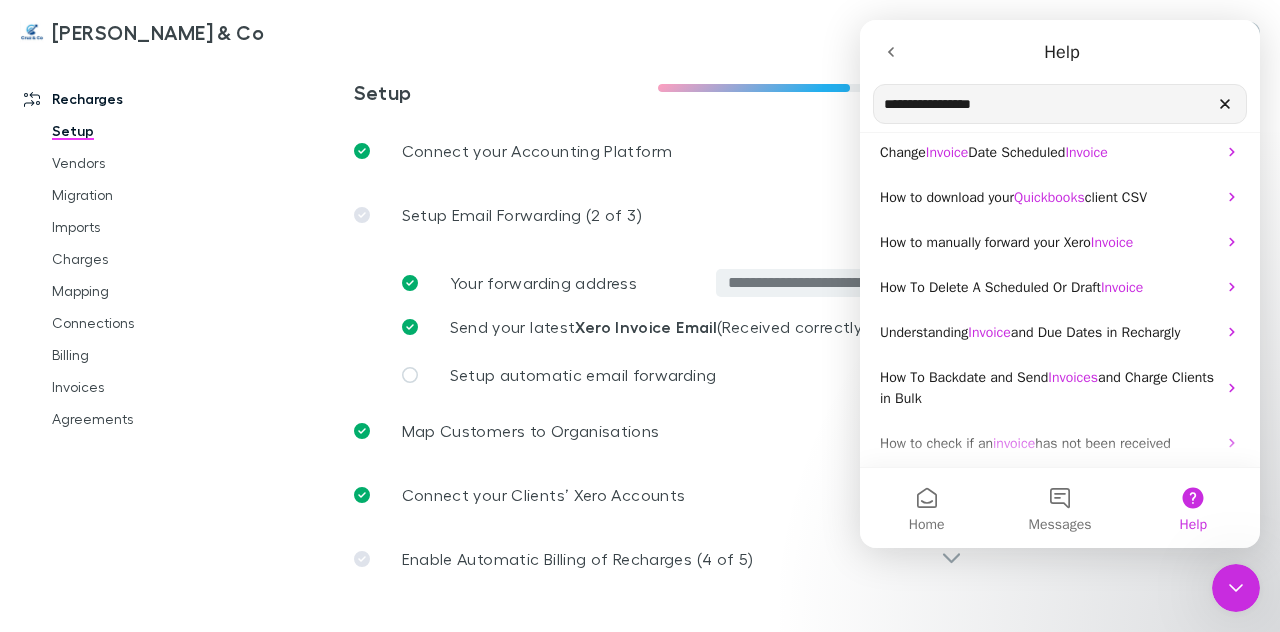 scroll, scrollTop: 83, scrollLeft: 0, axis: vertical 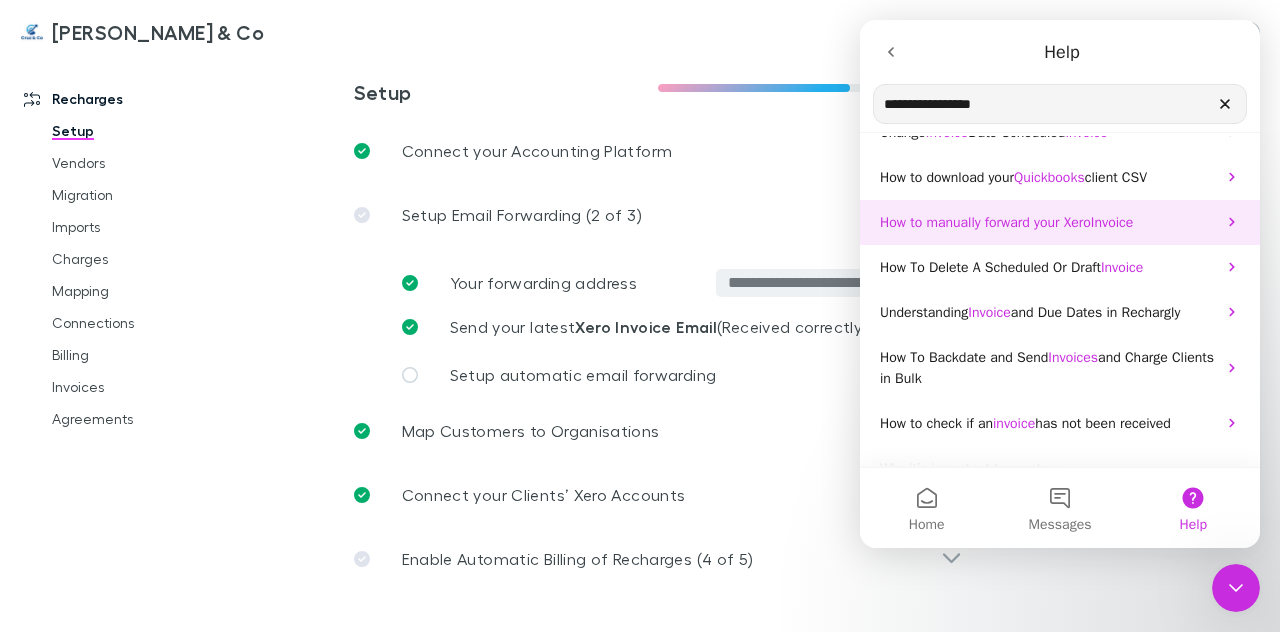 type on "**********" 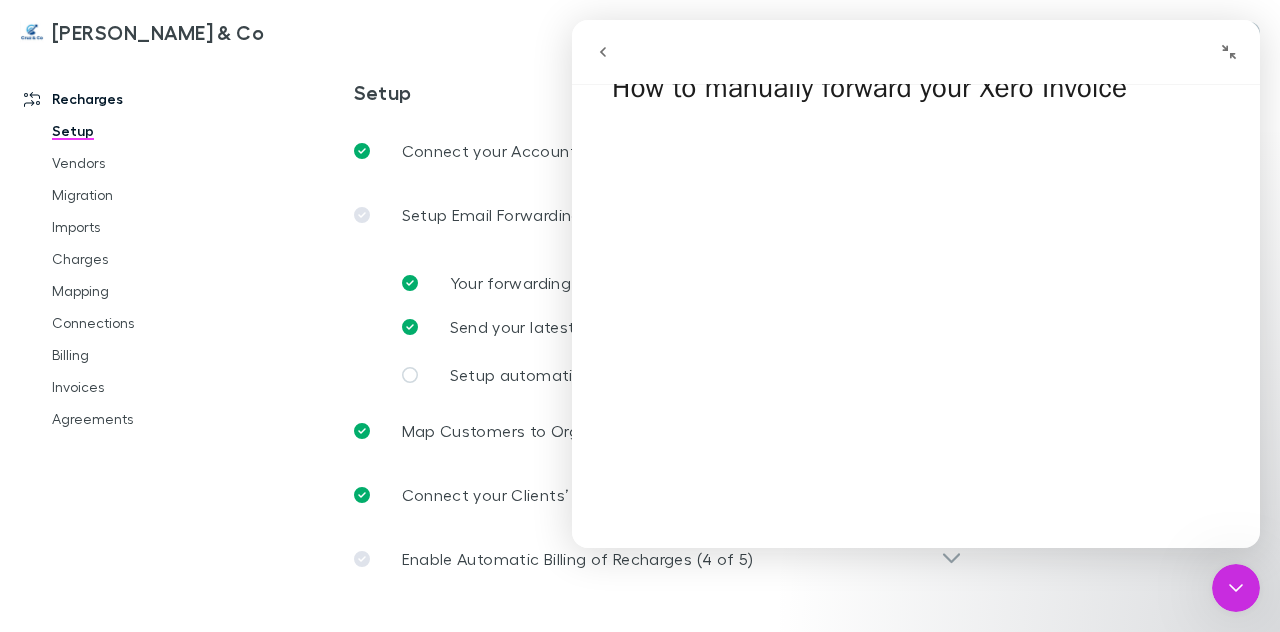 scroll, scrollTop: 32, scrollLeft: 0, axis: vertical 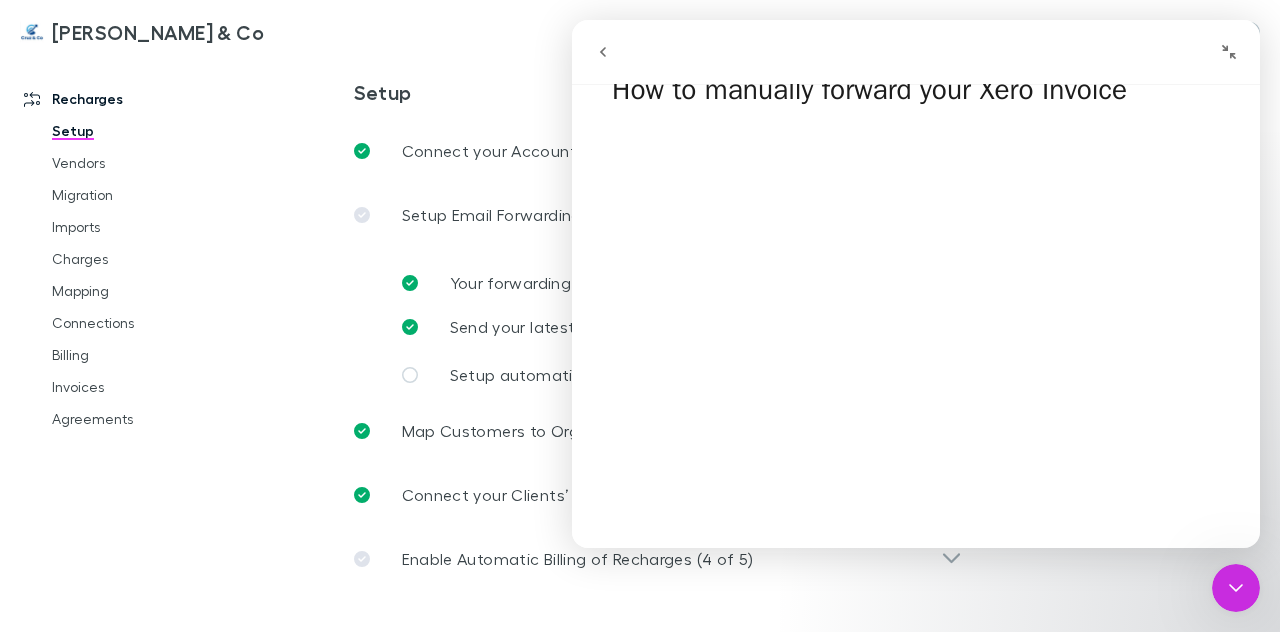 click 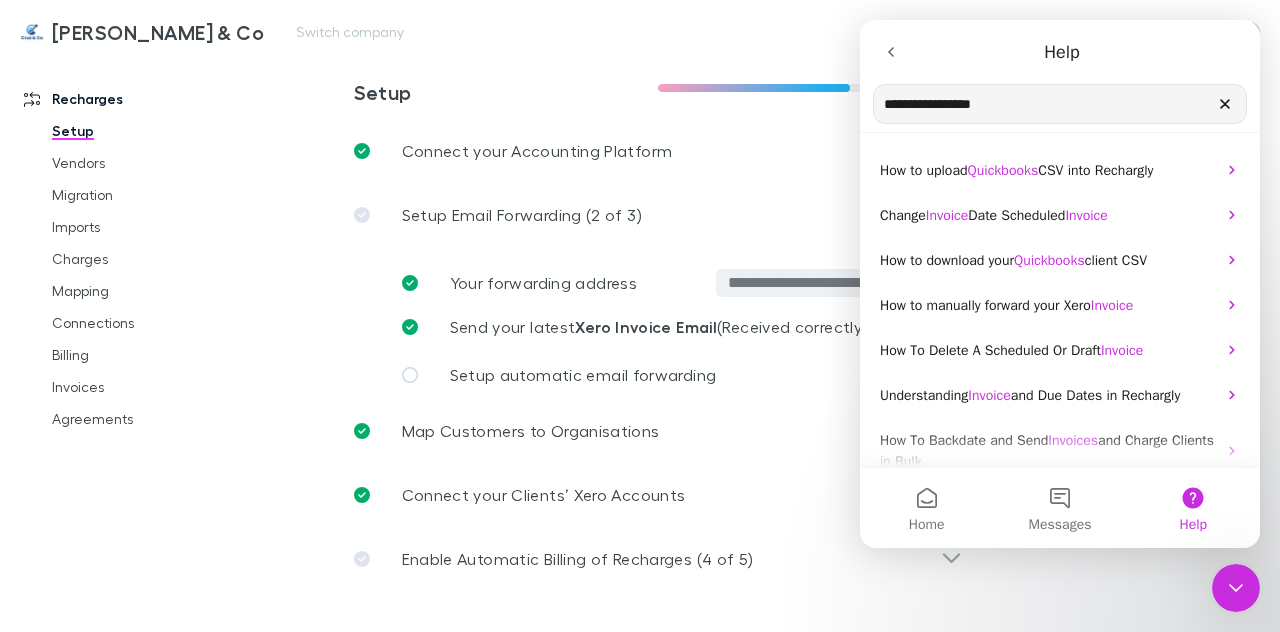 click on "Charges" at bounding box center (143, 259) 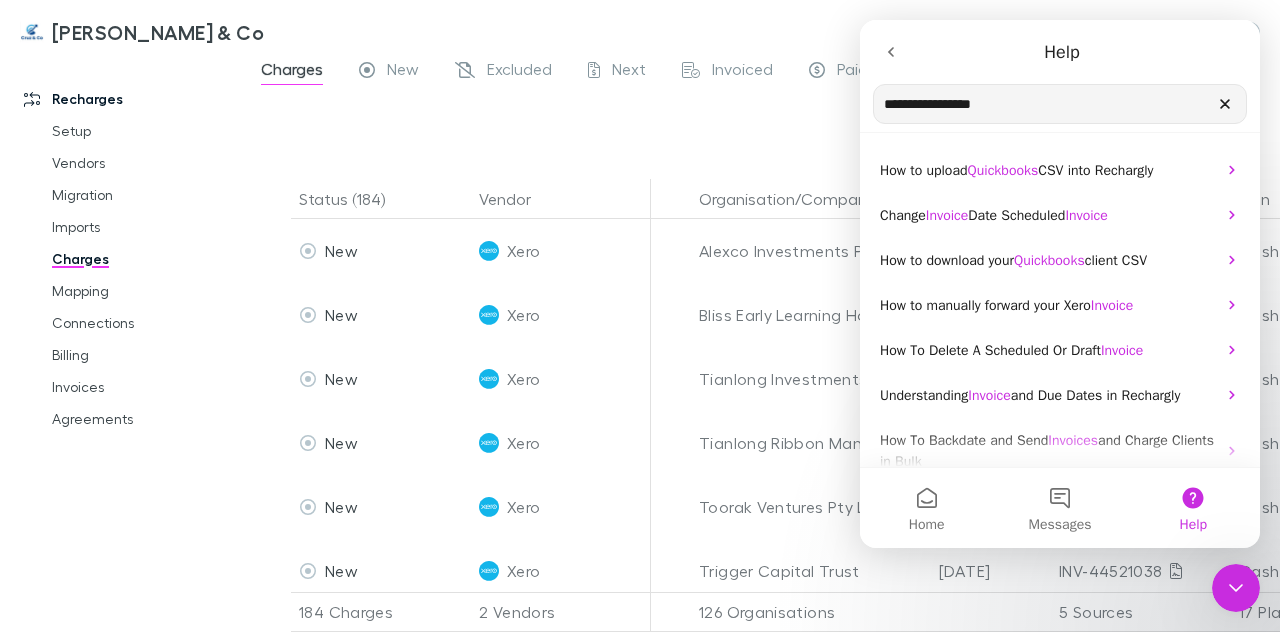 click 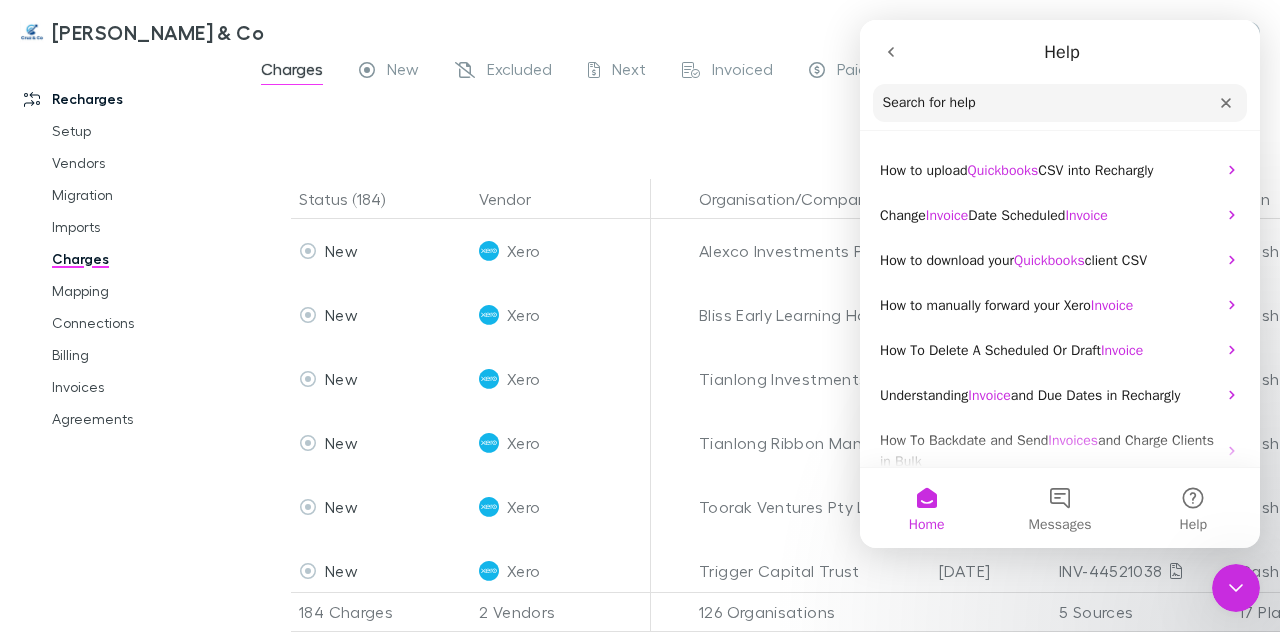 type 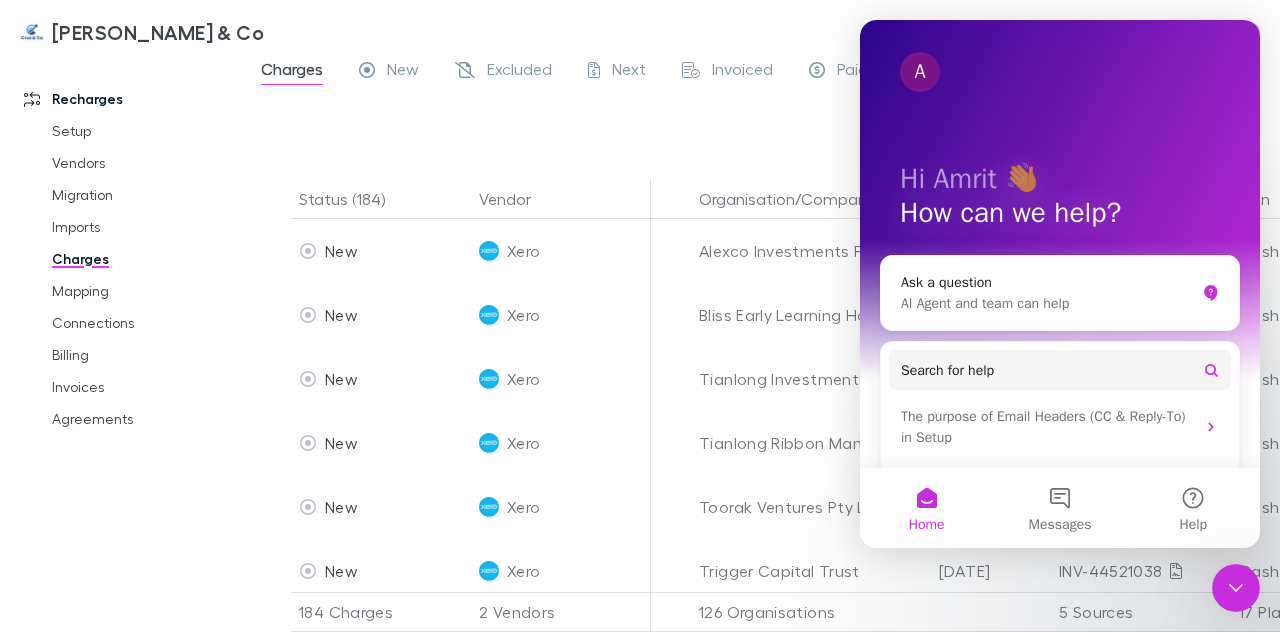 click at bounding box center [779, 122] 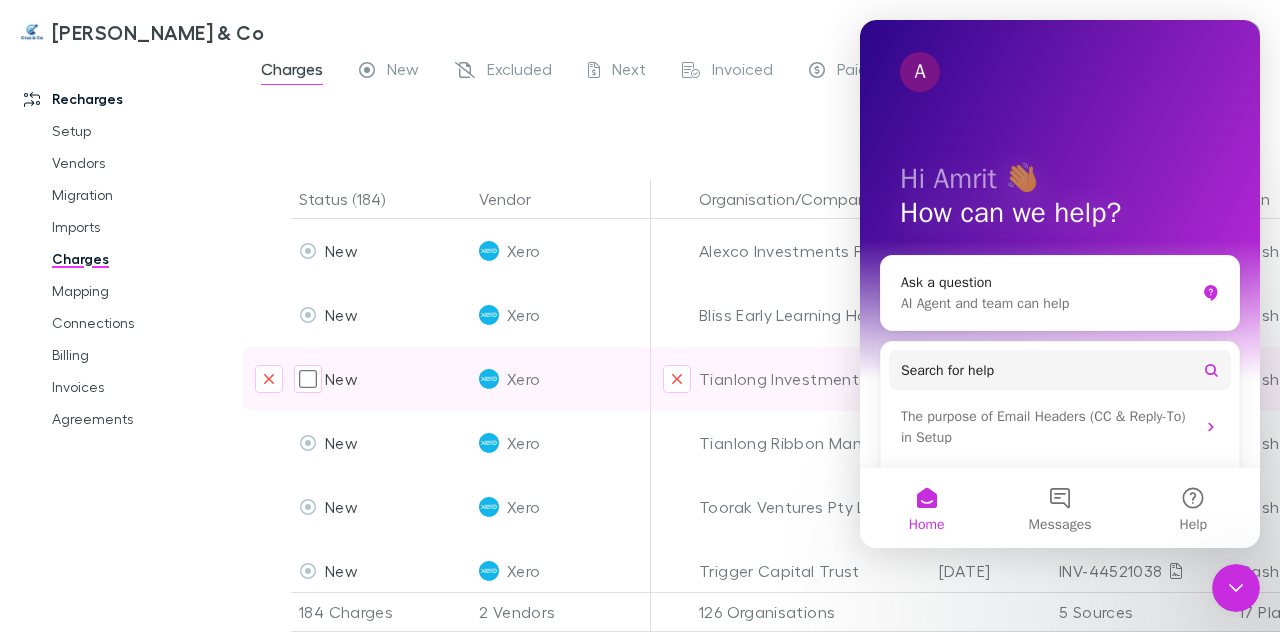 scroll, scrollTop: 223, scrollLeft: 0, axis: vertical 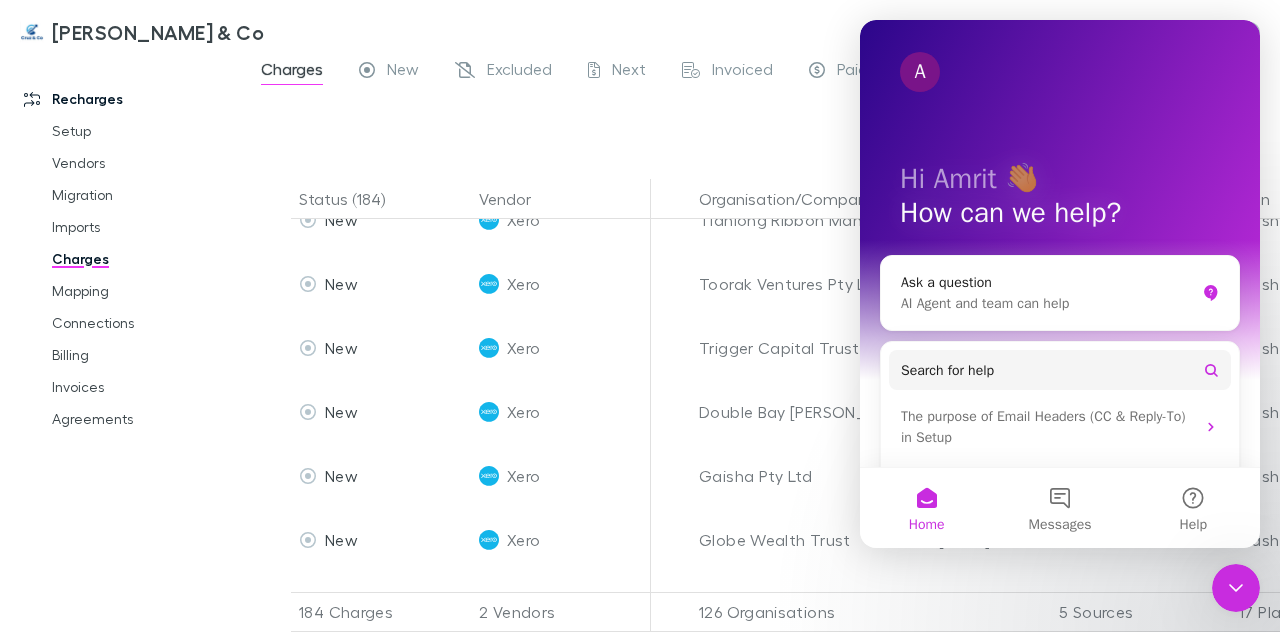 click 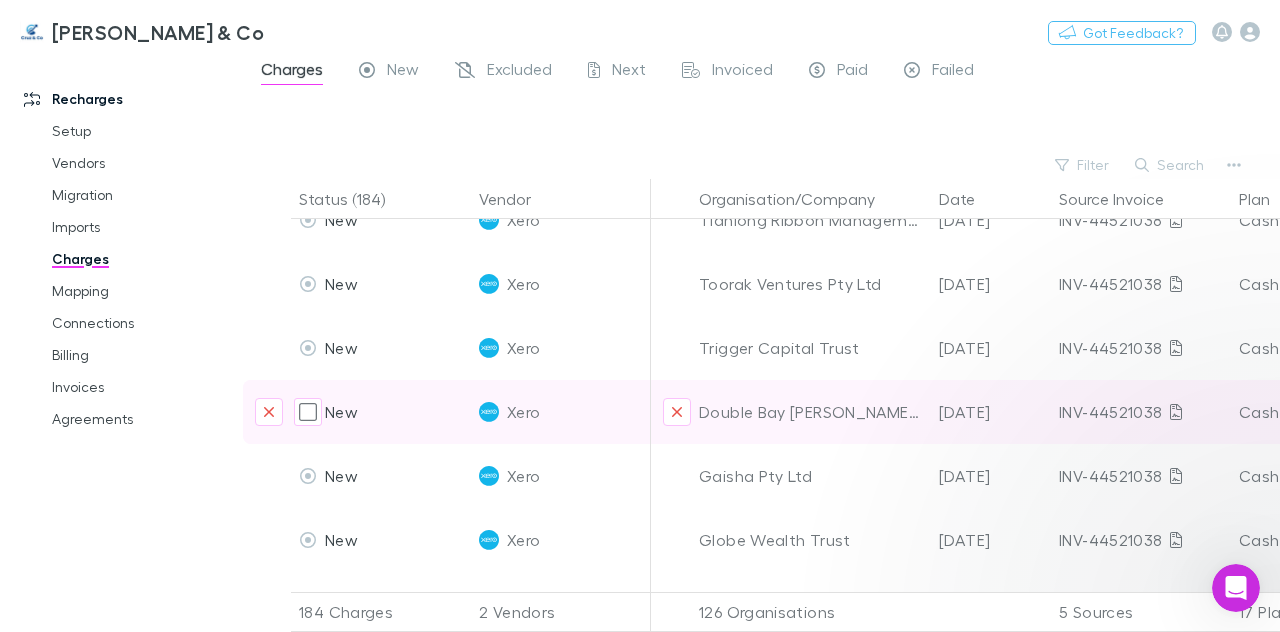 scroll, scrollTop: 0, scrollLeft: 0, axis: both 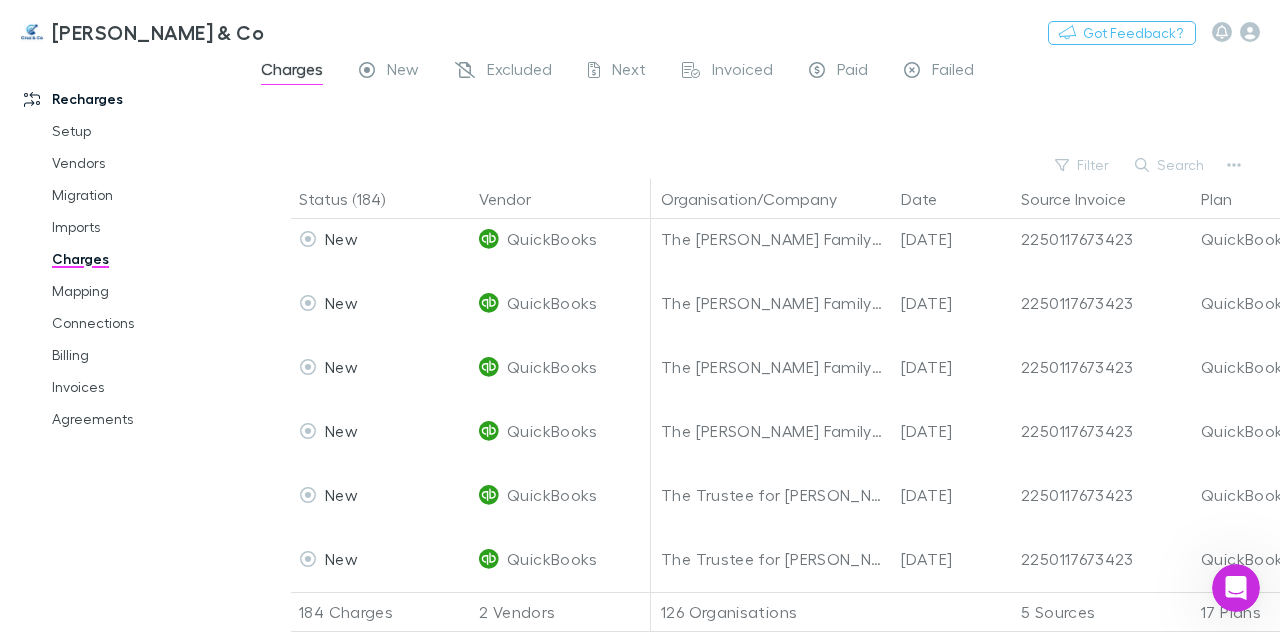 click 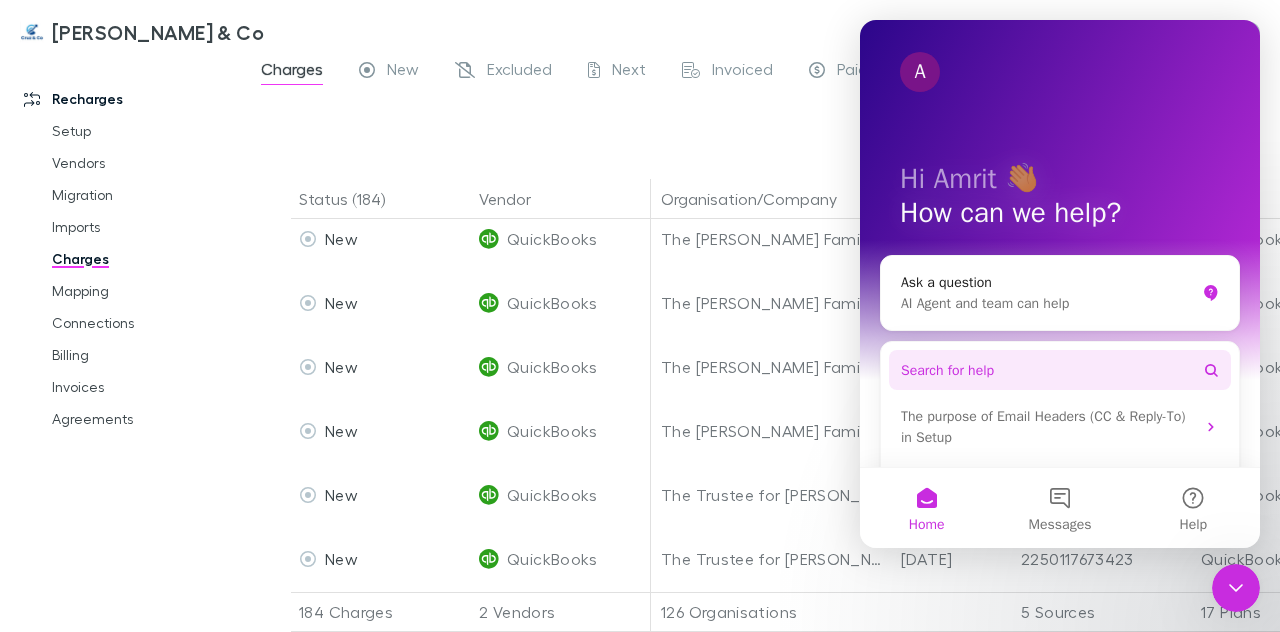 click on "Search for help" at bounding box center (1060, 370) 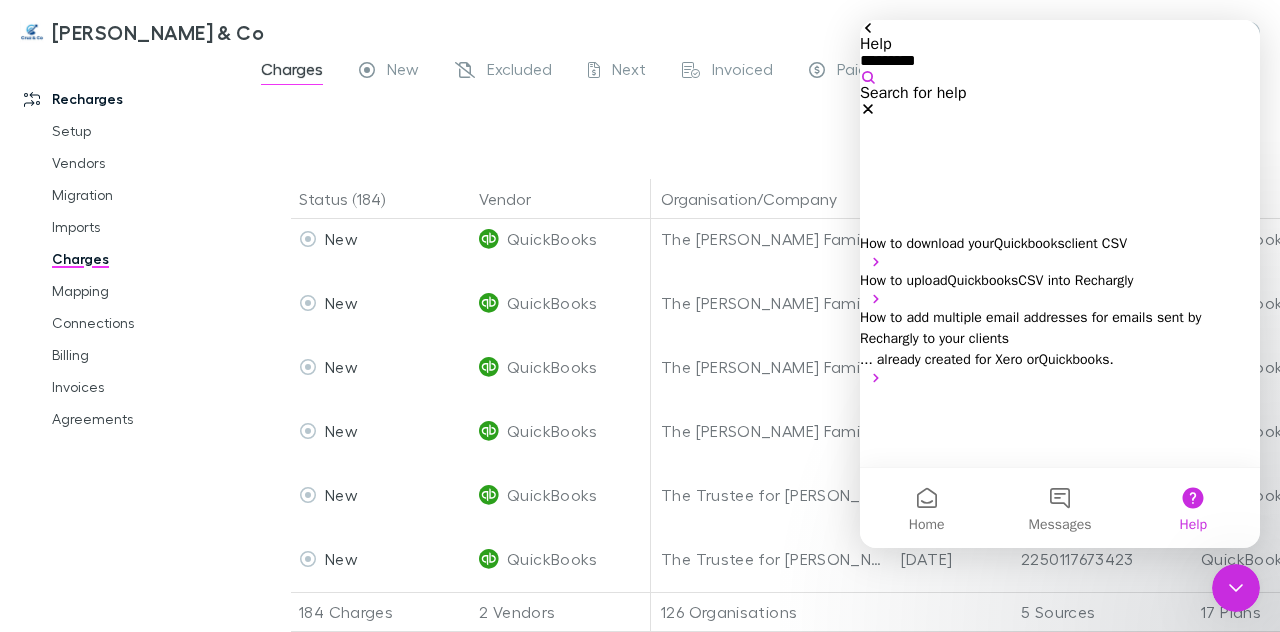 type on "*********" 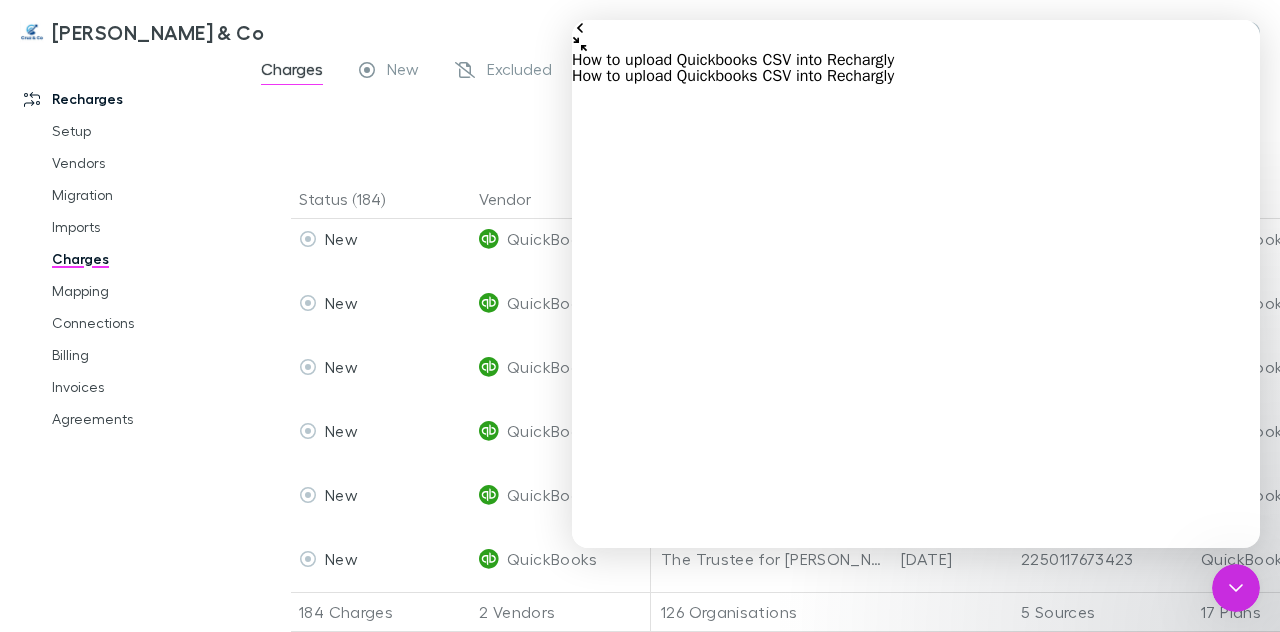 scroll, scrollTop: 145, scrollLeft: 0, axis: vertical 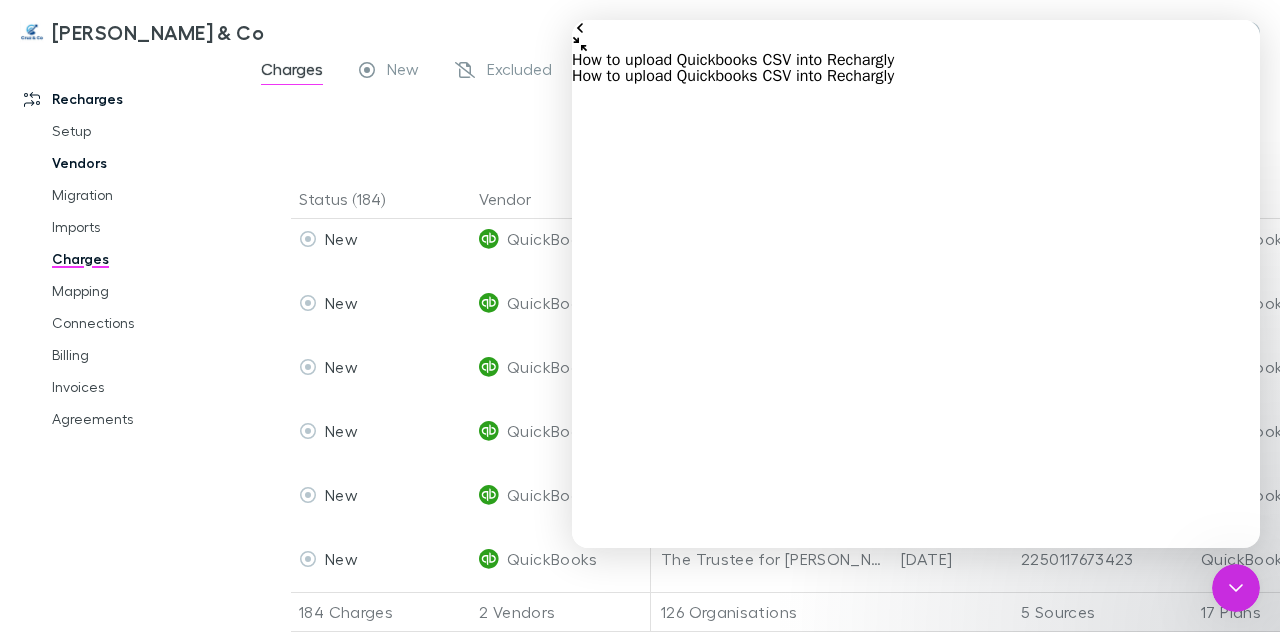 click on "Vendors" at bounding box center [143, 163] 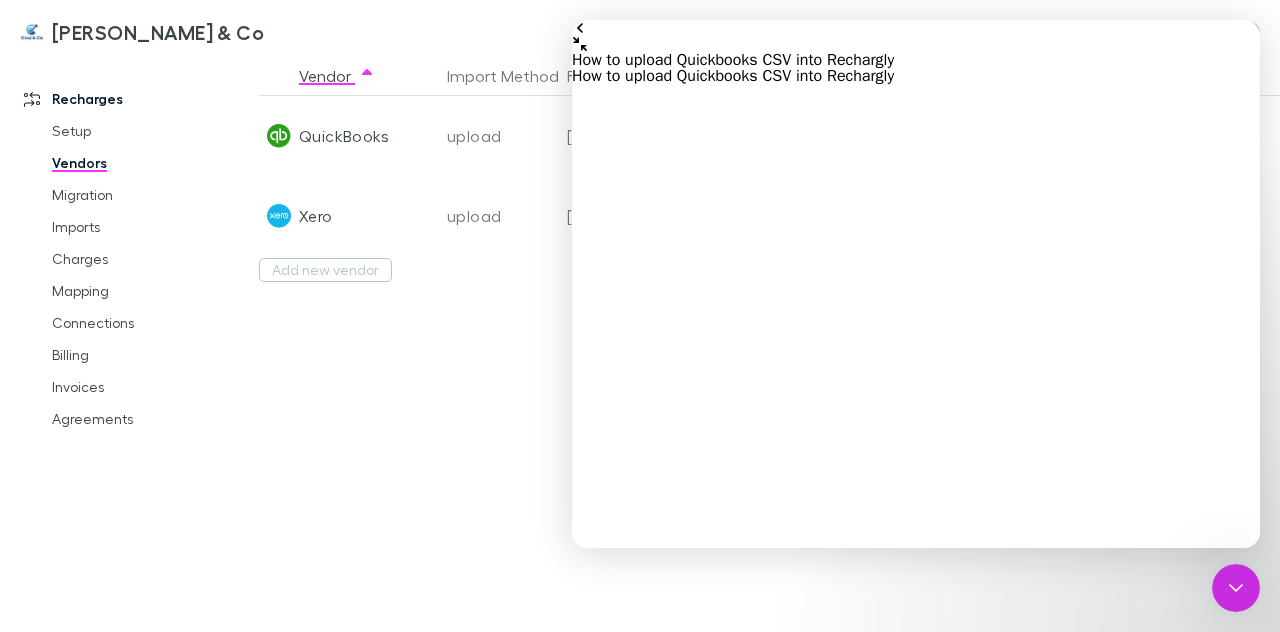 click 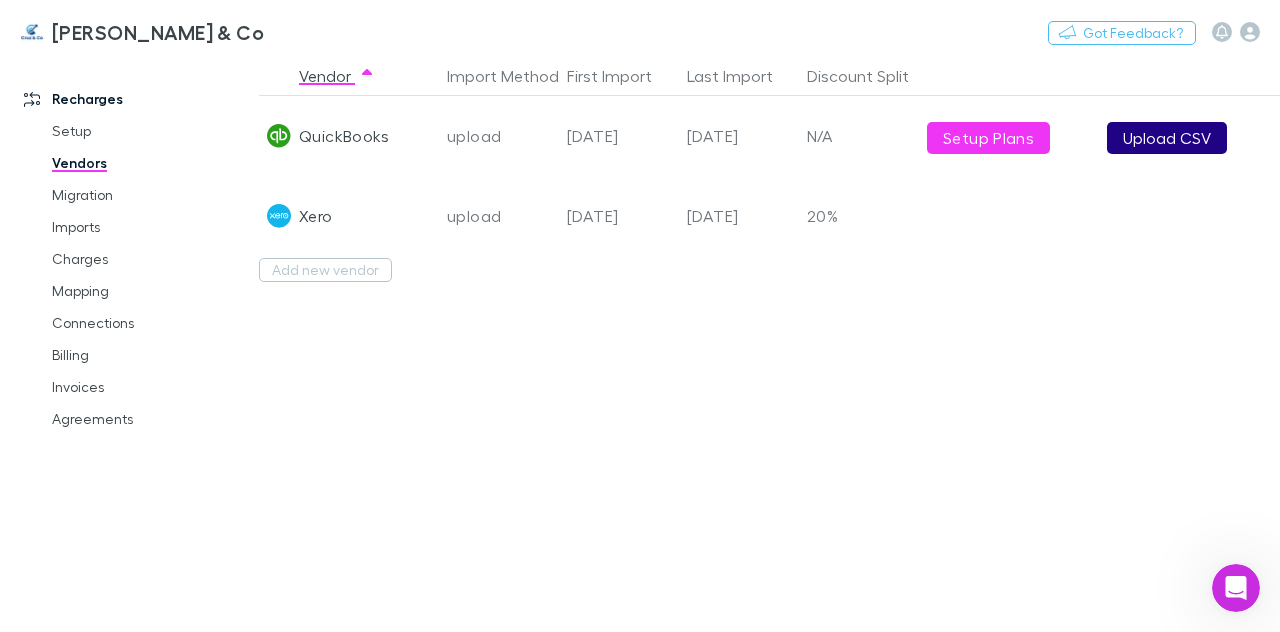 click on "Upload CSV" at bounding box center (1167, 138) 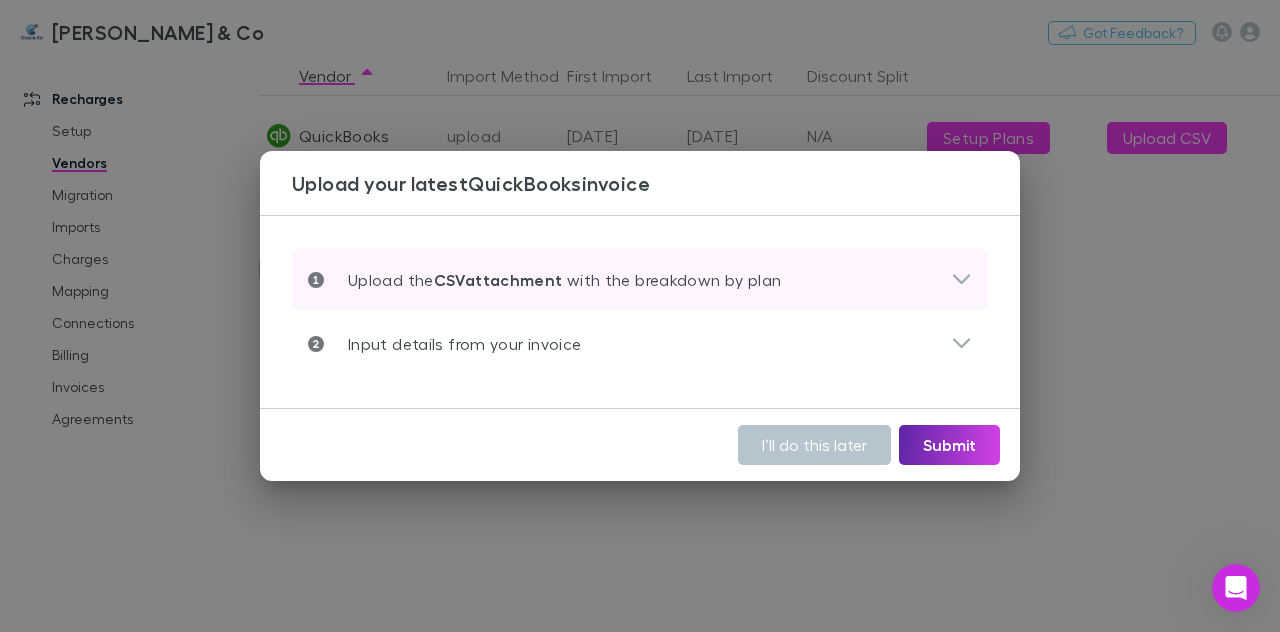 click on "Upload the  CSV  attachment   with the breakdown by plan" at bounding box center (629, 280) 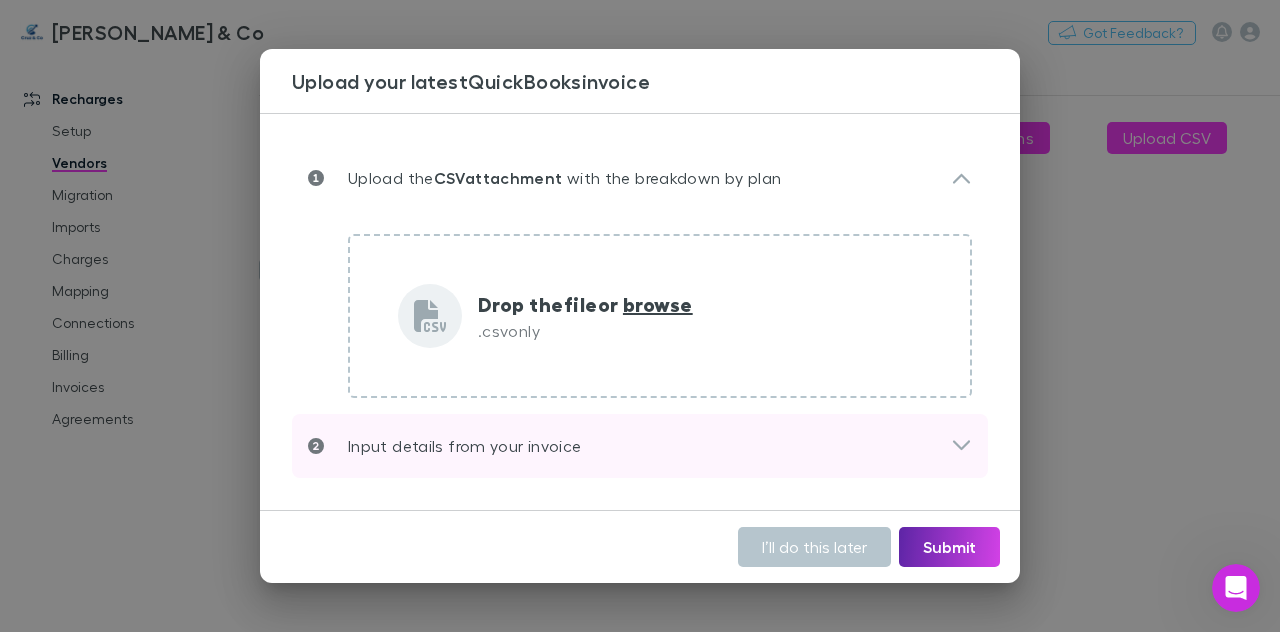 click on "Input details from your invoice" at bounding box center (640, 446) 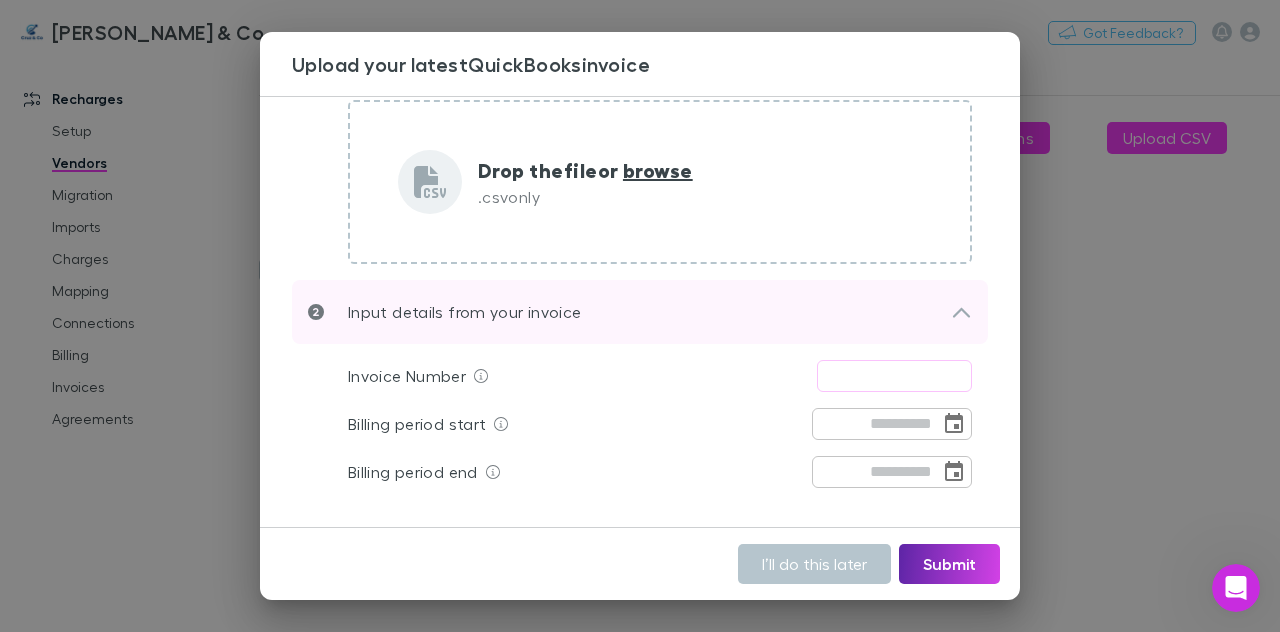scroll, scrollTop: 0, scrollLeft: 0, axis: both 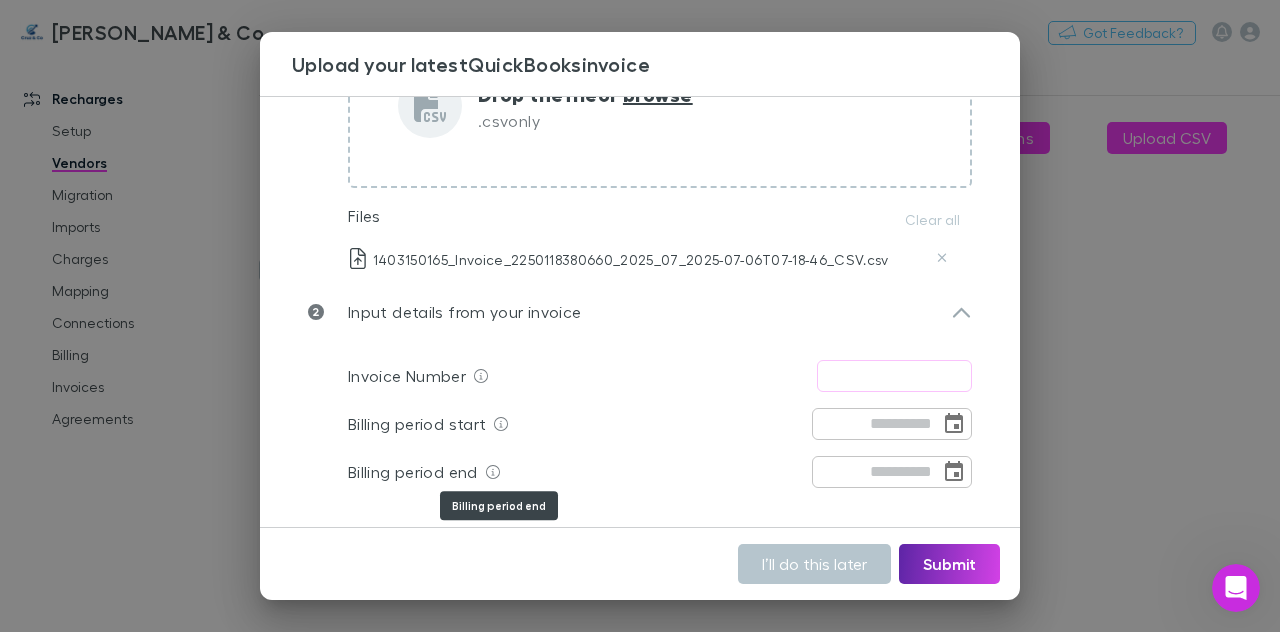 click at bounding box center (493, 472) 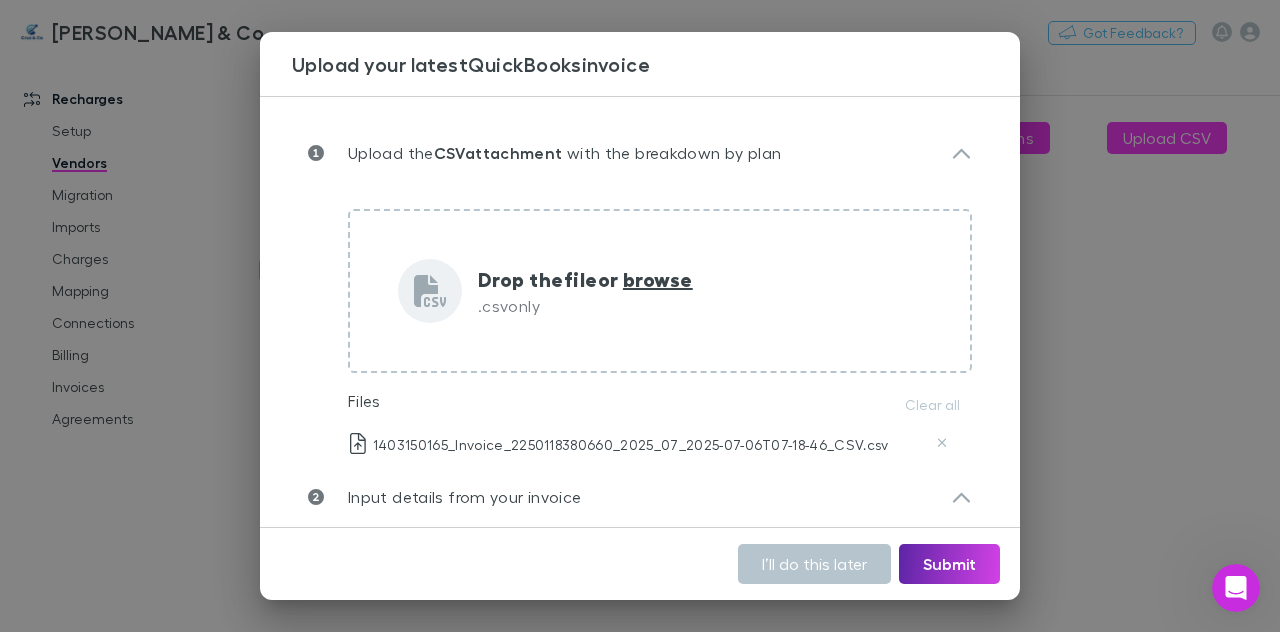 scroll, scrollTop: 193, scrollLeft: 0, axis: vertical 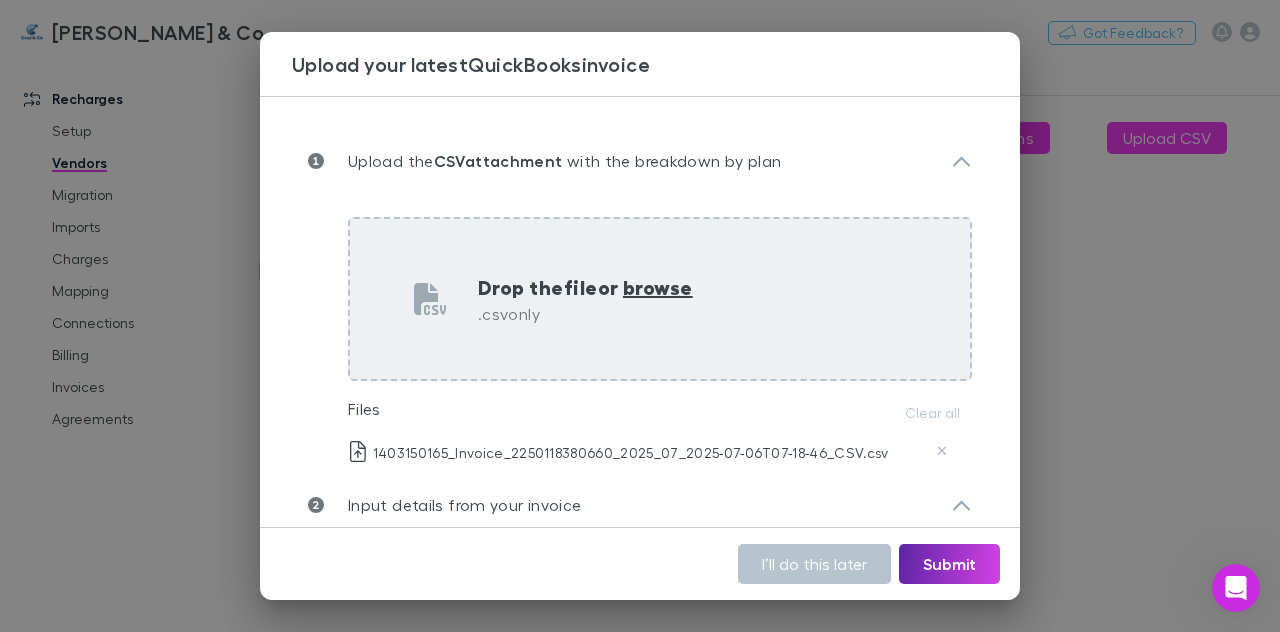click on "Drop the  file  or    browse .csv  only" at bounding box center [660, 299] 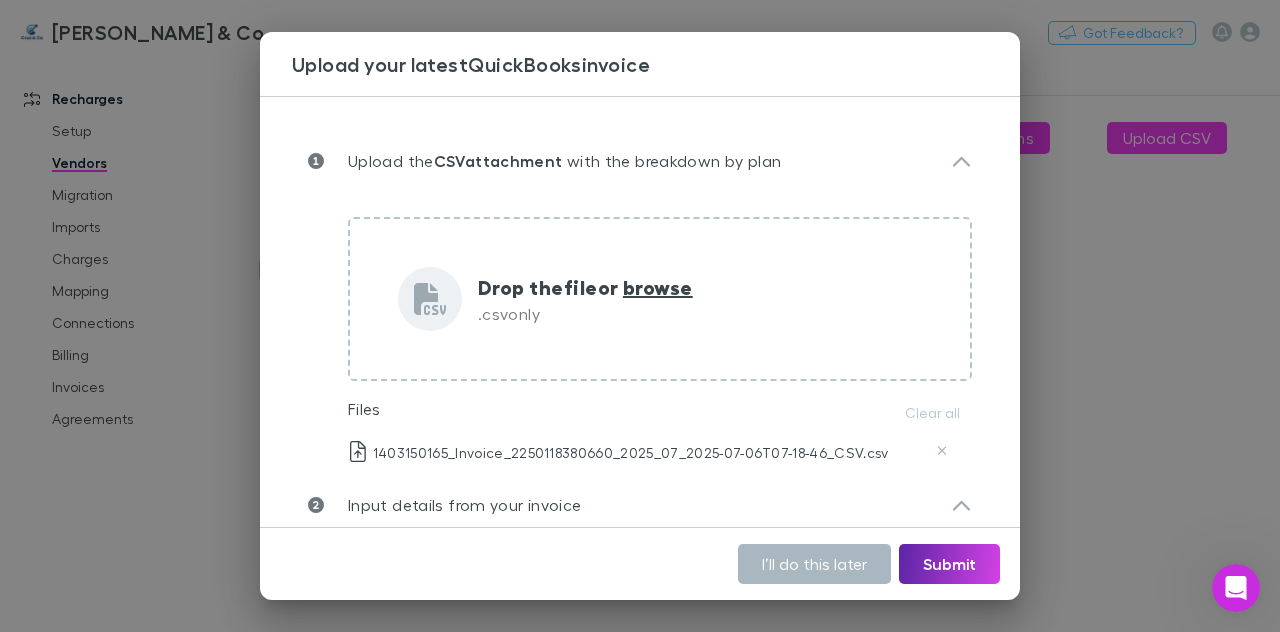 click on "I’ll do this later" at bounding box center [814, 564] 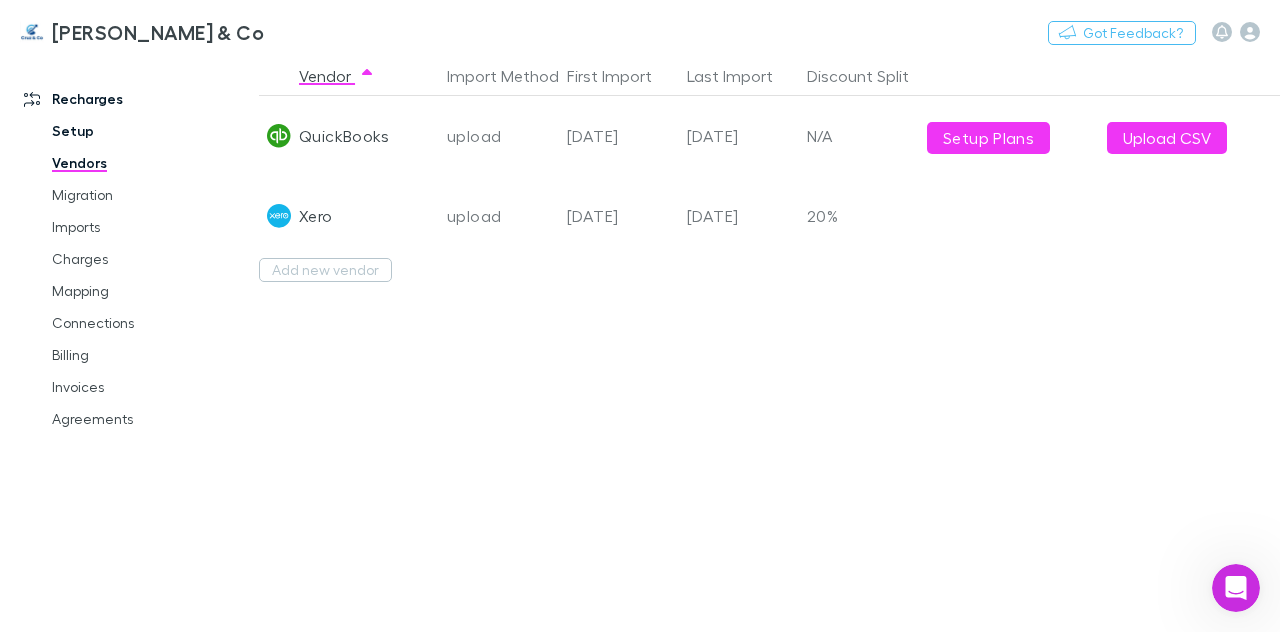 click on "Setup" at bounding box center [143, 131] 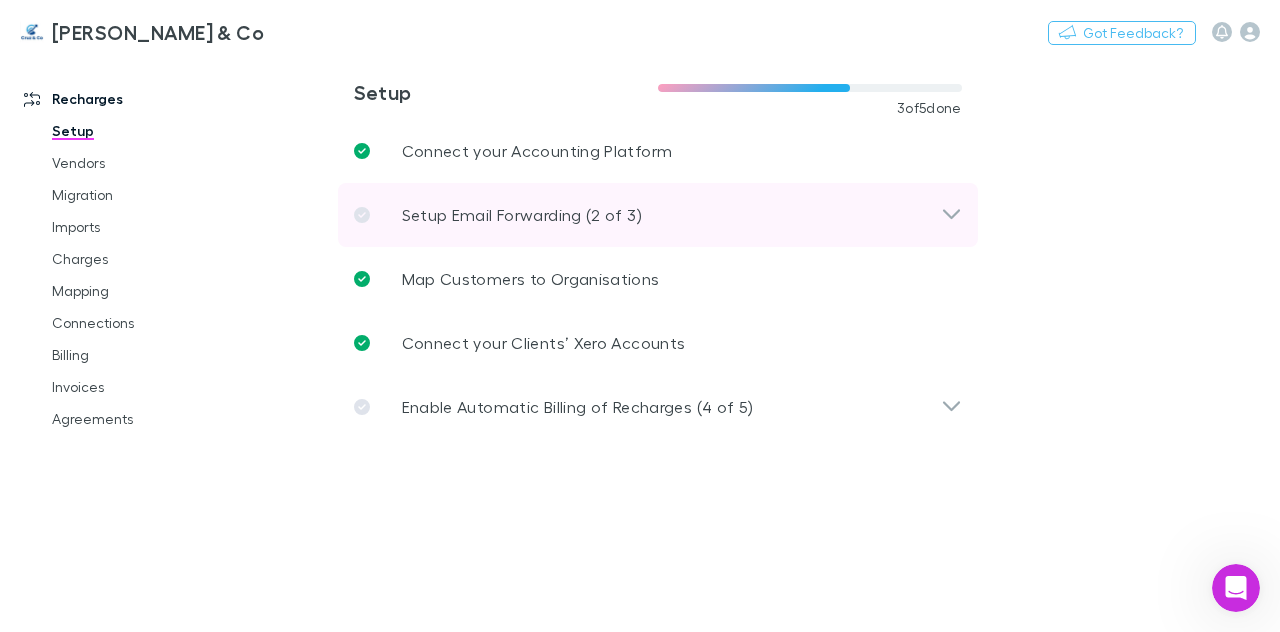 click on "Setup Email Forwarding    (2 of 3)" at bounding box center [522, 215] 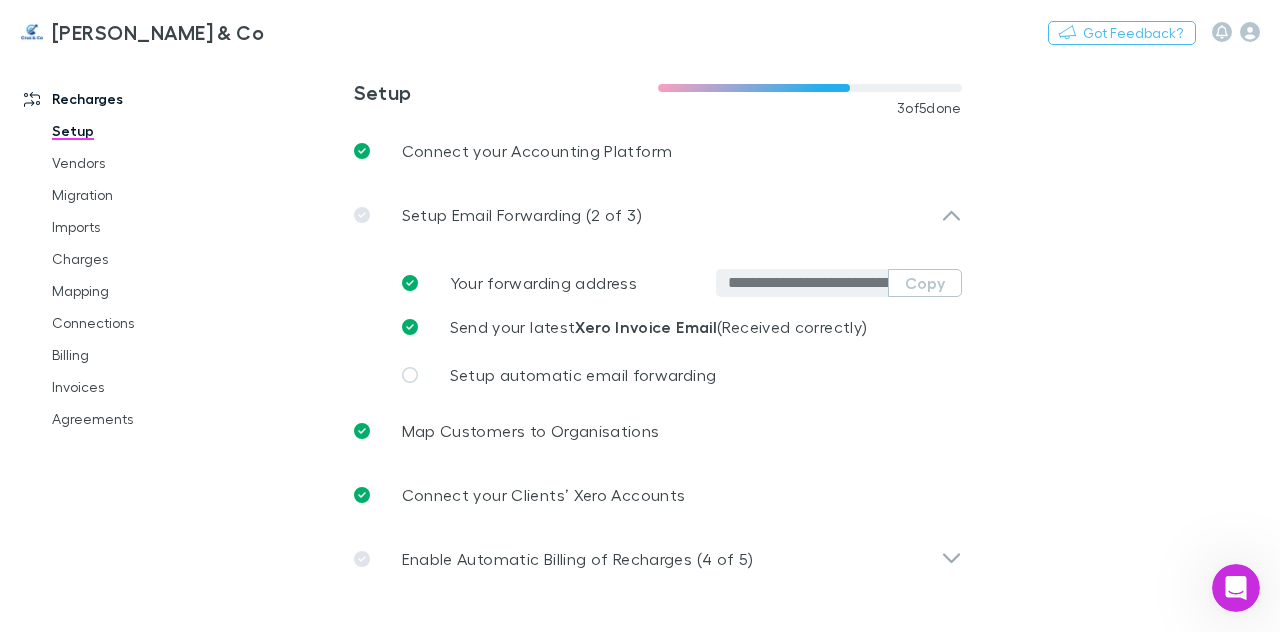 click 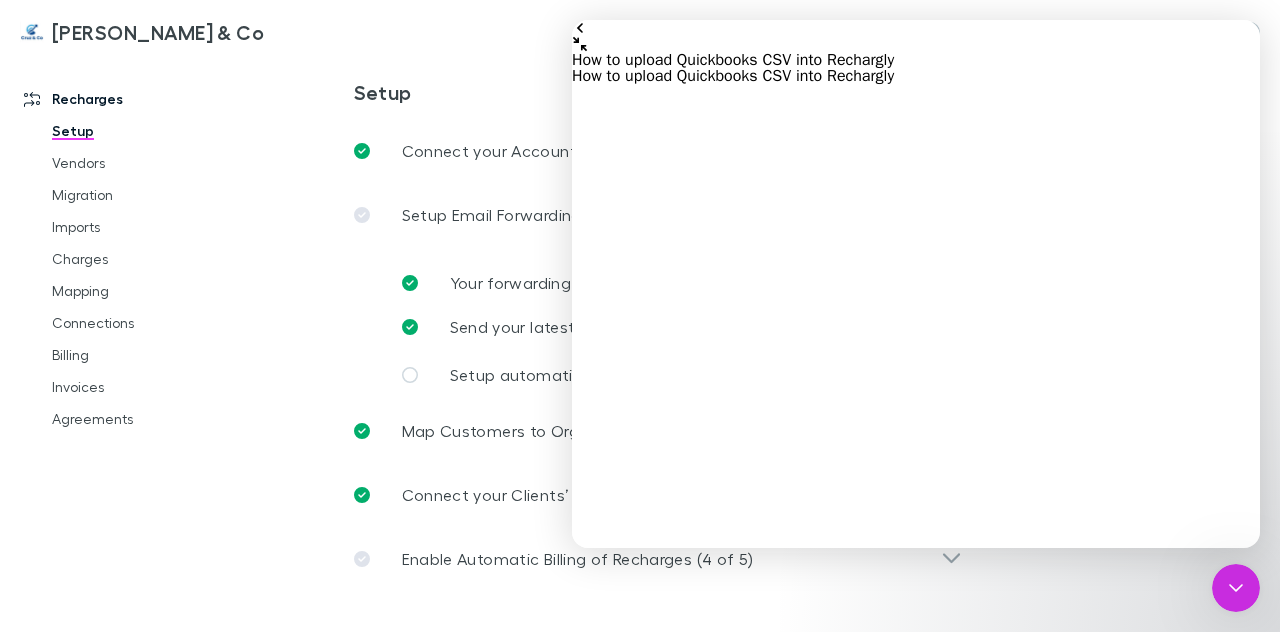 scroll, scrollTop: 238, scrollLeft: 0, axis: vertical 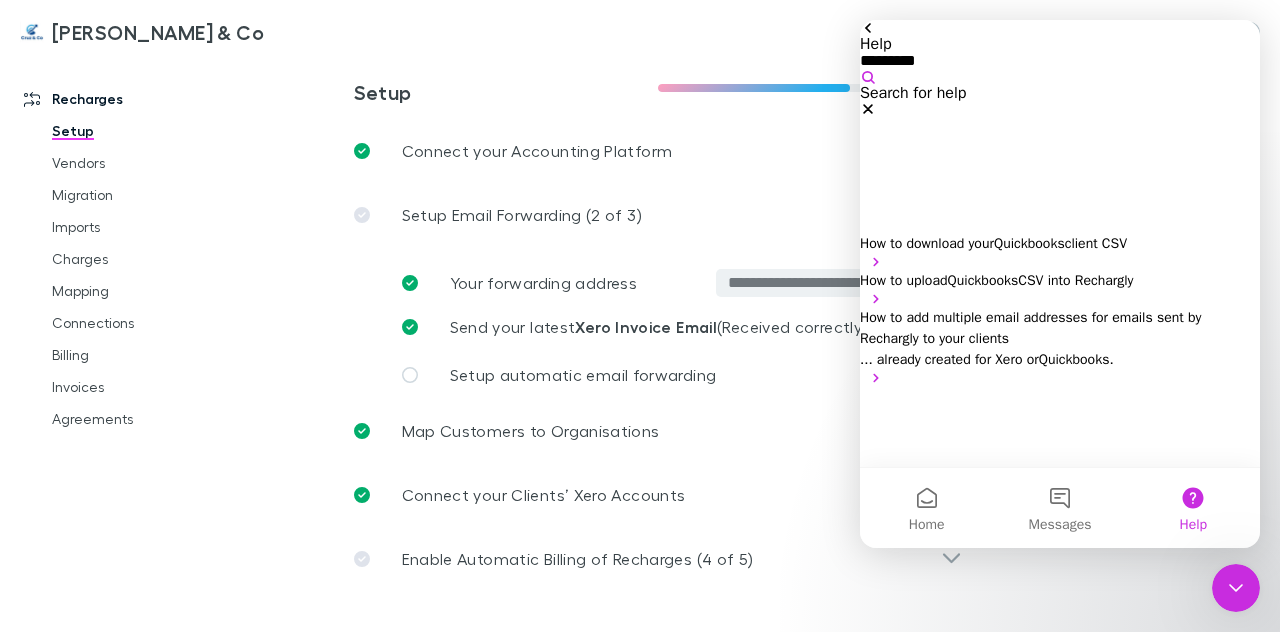 type on "*********" 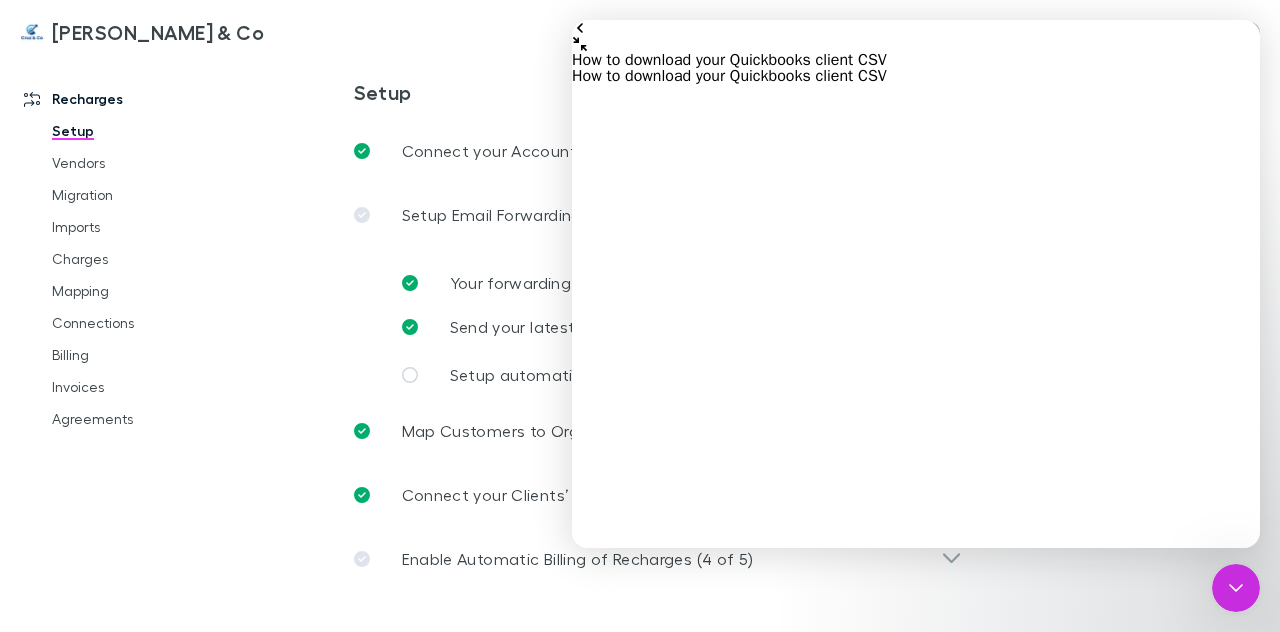 scroll, scrollTop: 132, scrollLeft: 0, axis: vertical 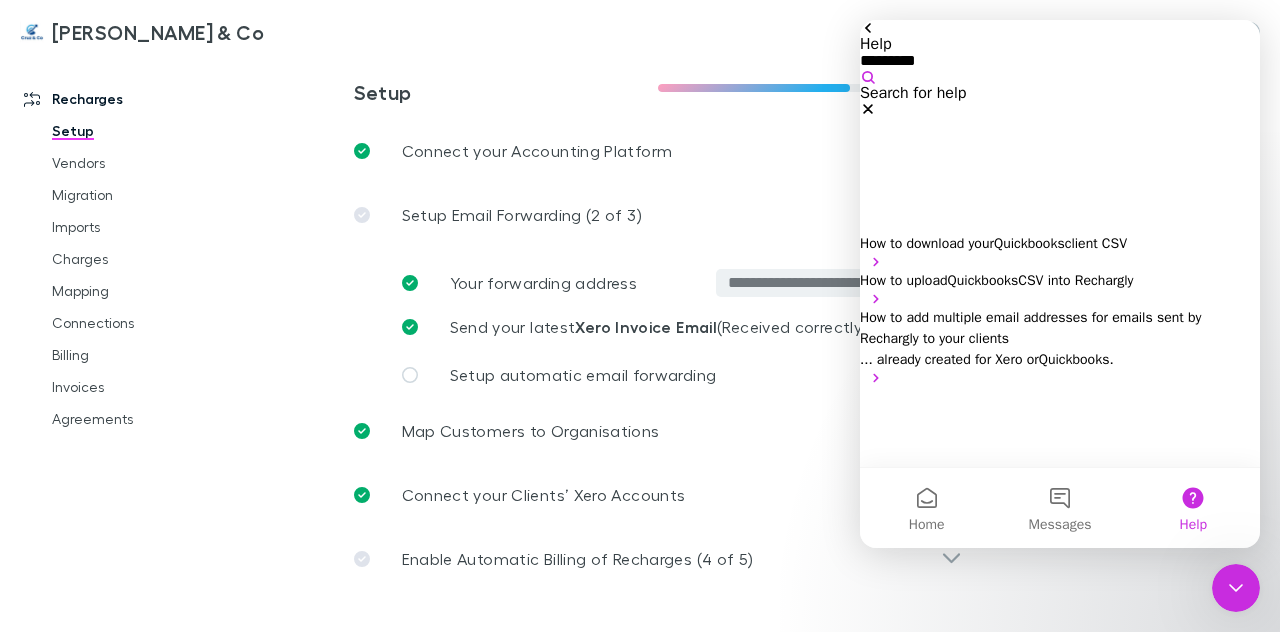 click on "How to add multiple email addresses for emails sent by Rechargly to your clients" at bounding box center (1030, 328) 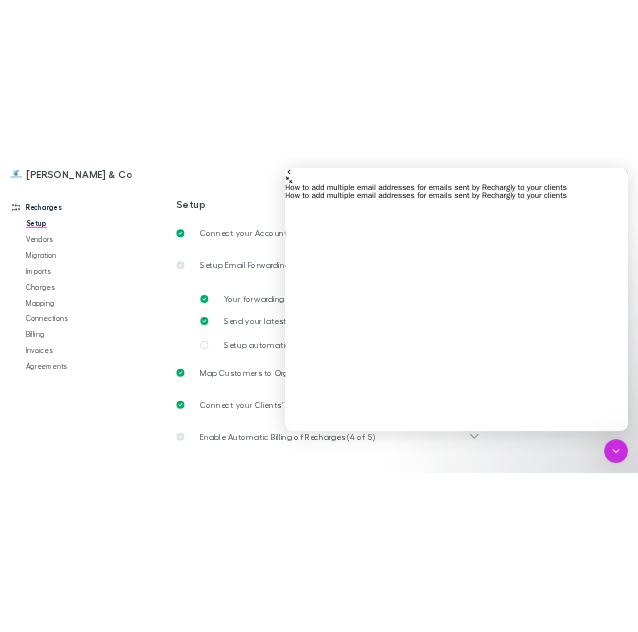 scroll, scrollTop: 196, scrollLeft: 0, axis: vertical 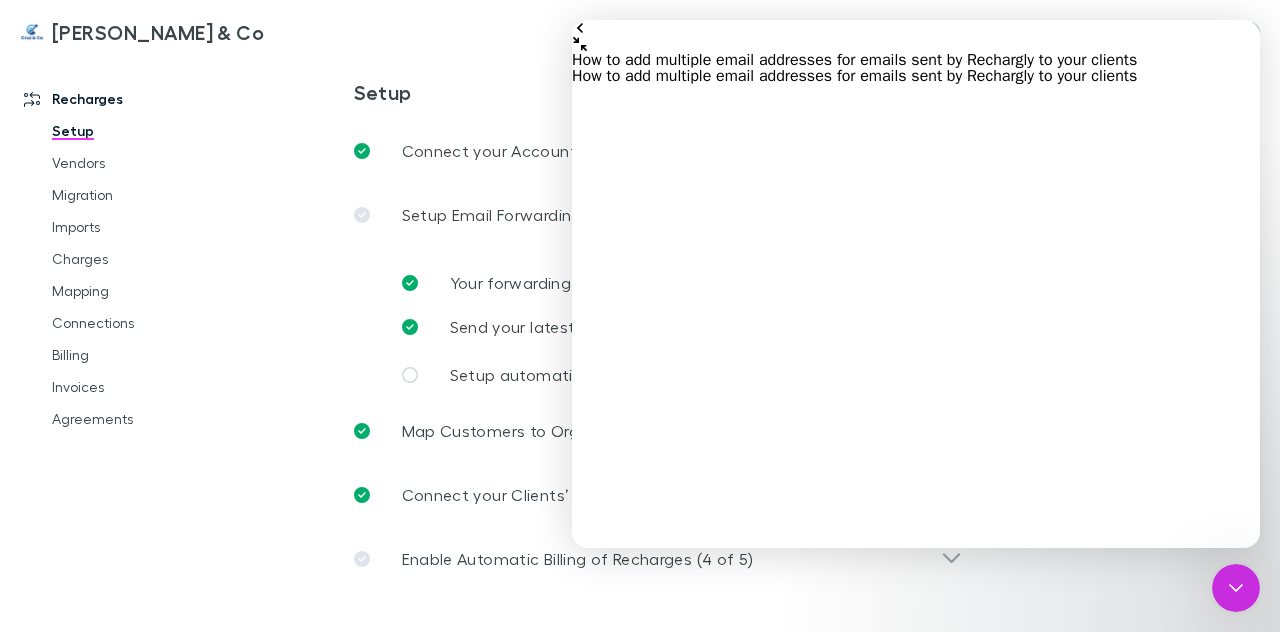 click at bounding box center (580, 28) 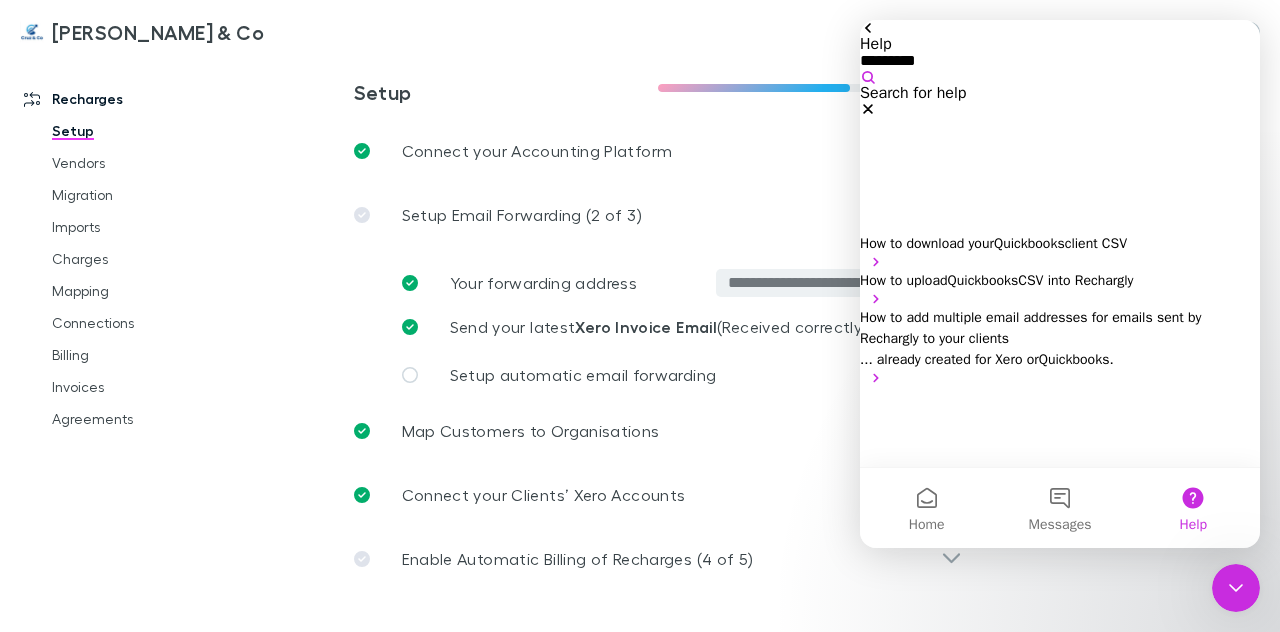 click on "[PERSON_NAME] & Co Switch company Nothing Got Feedback?" at bounding box center [640, 32] 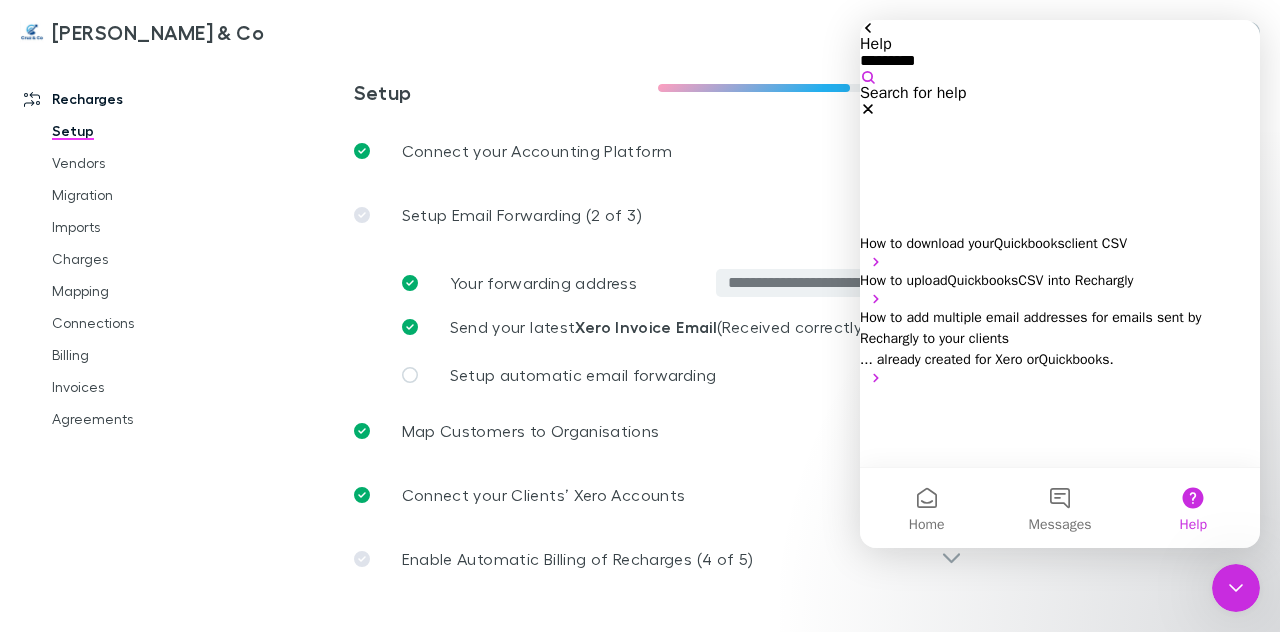 click at bounding box center (868, 28) 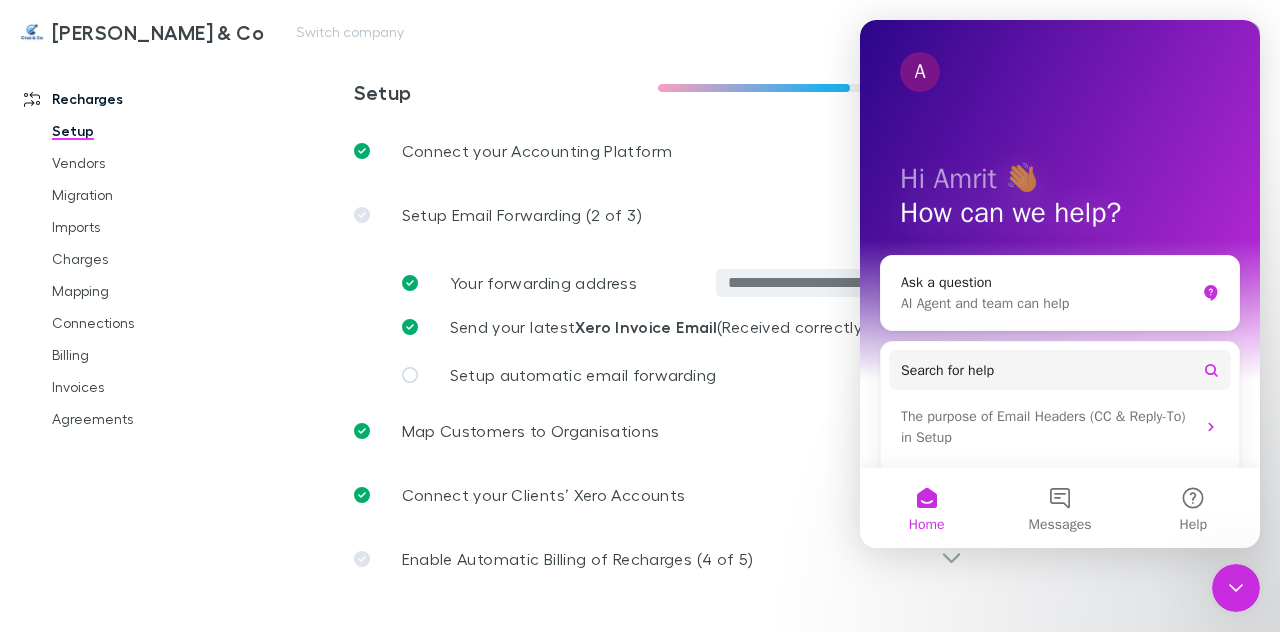 click on "[PERSON_NAME] & Co Switch company Nothing Got Feedback?" at bounding box center (640, 32) 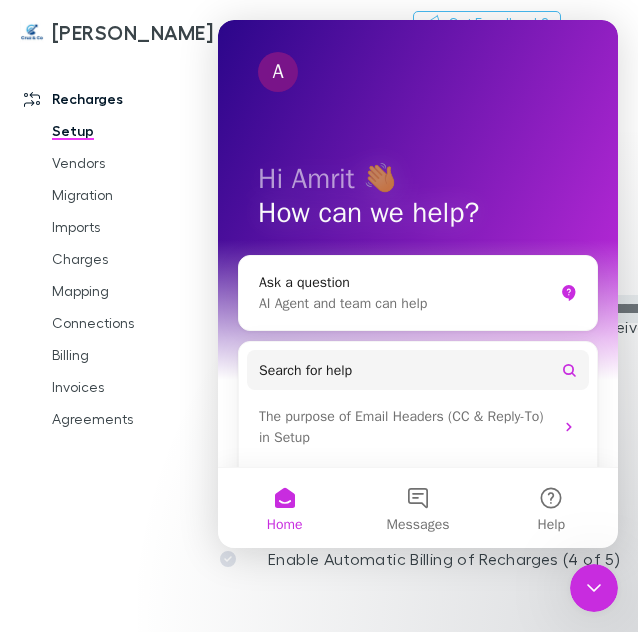 click 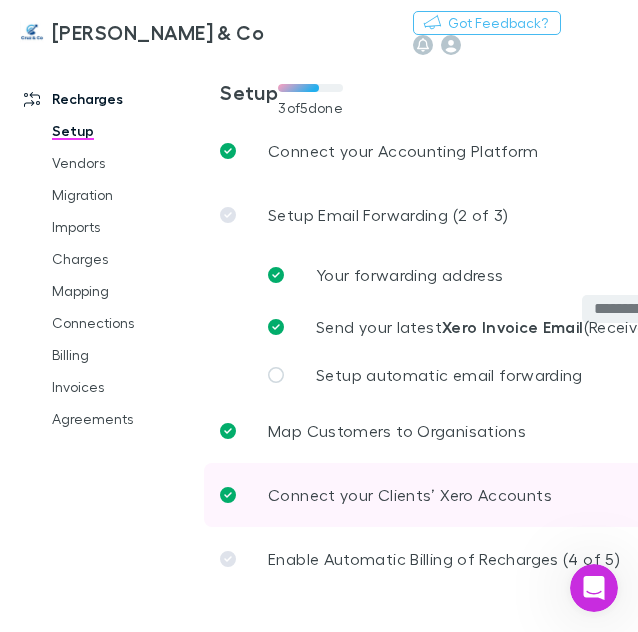 scroll, scrollTop: 6, scrollLeft: 0, axis: vertical 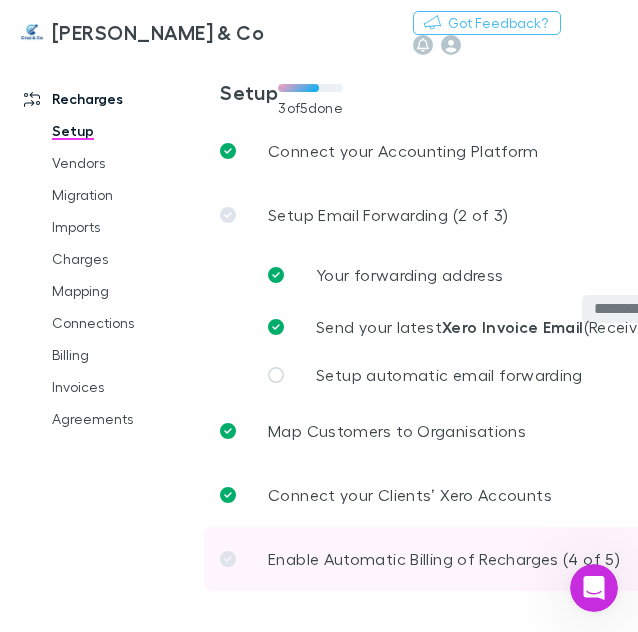 click on "Enable Automatic Billing of Recharges    (4 of 5)" at bounding box center (444, 559) 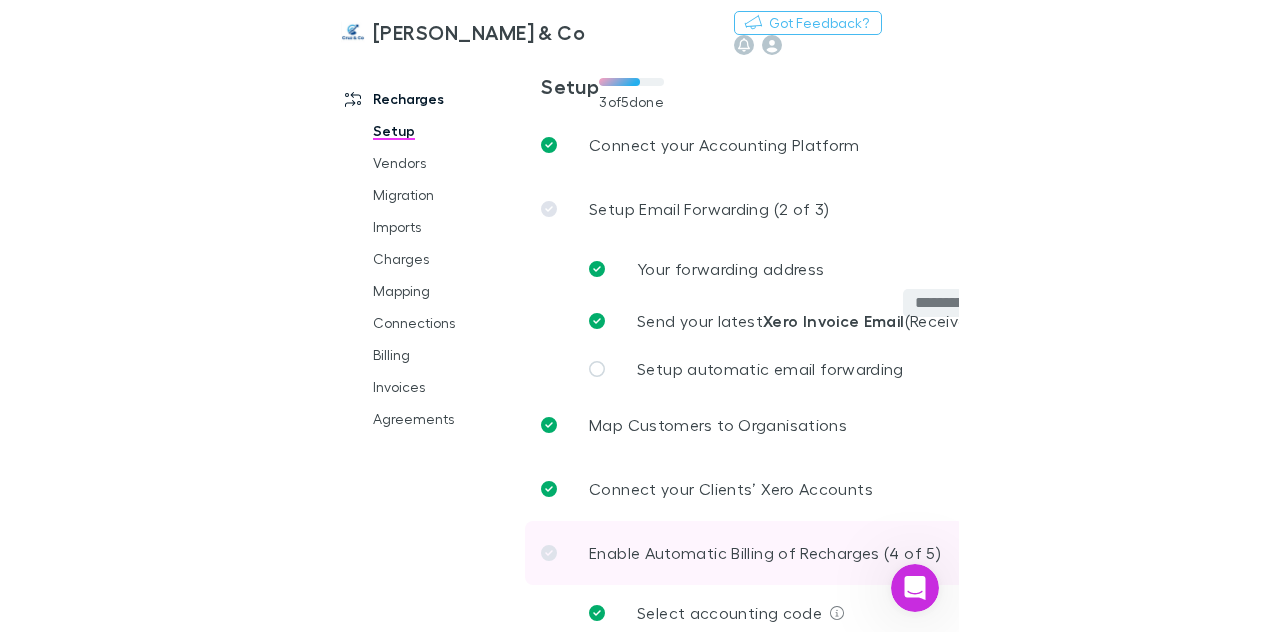 scroll, scrollTop: 254, scrollLeft: 0, axis: vertical 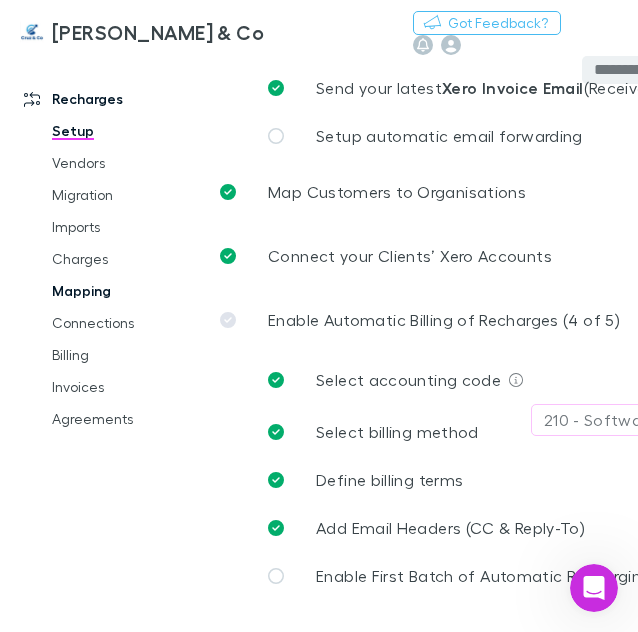 click on "Mapping" at bounding box center [123, 291] 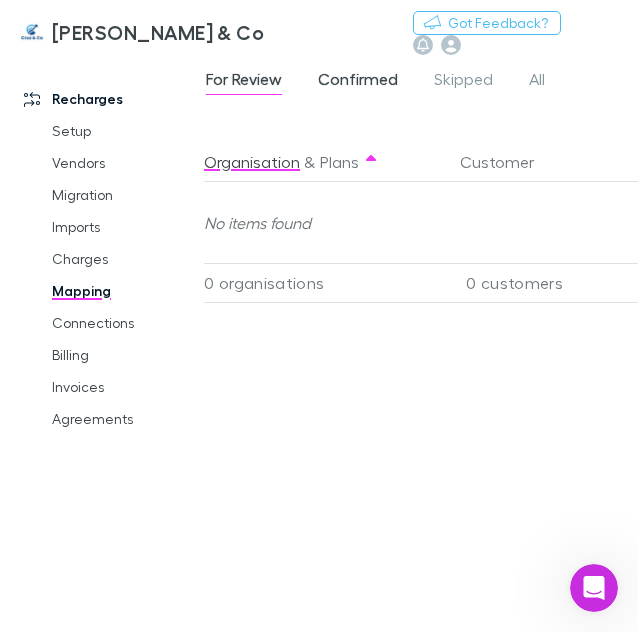click on "Confirmed" at bounding box center [358, 82] 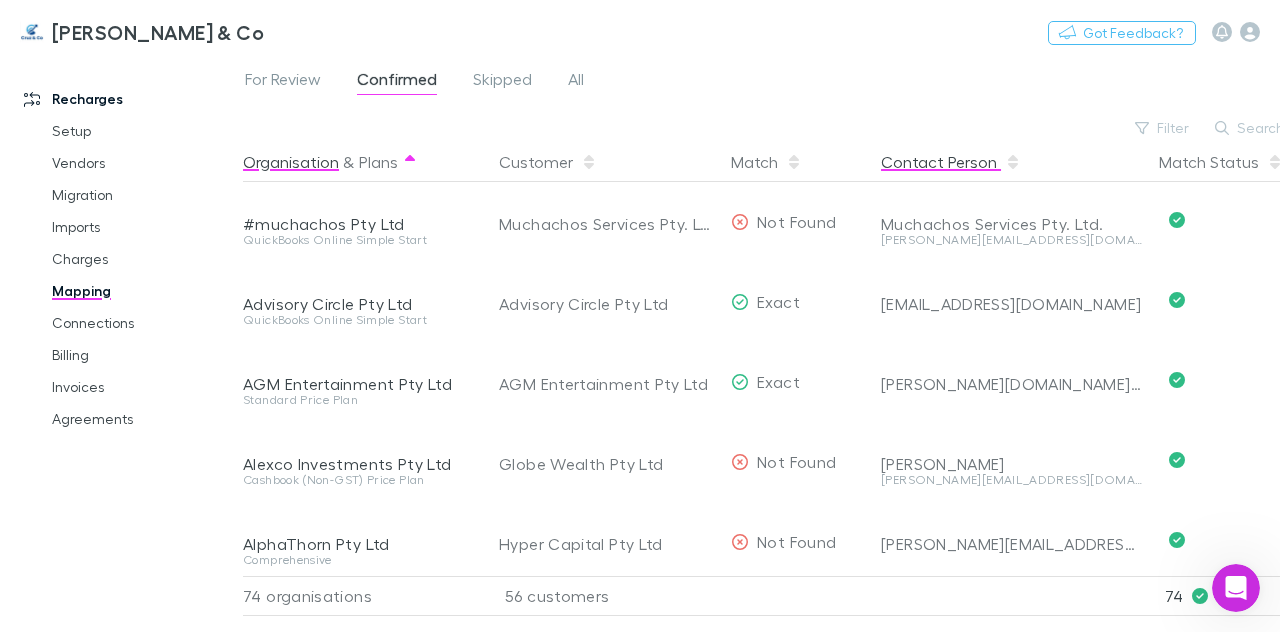 click 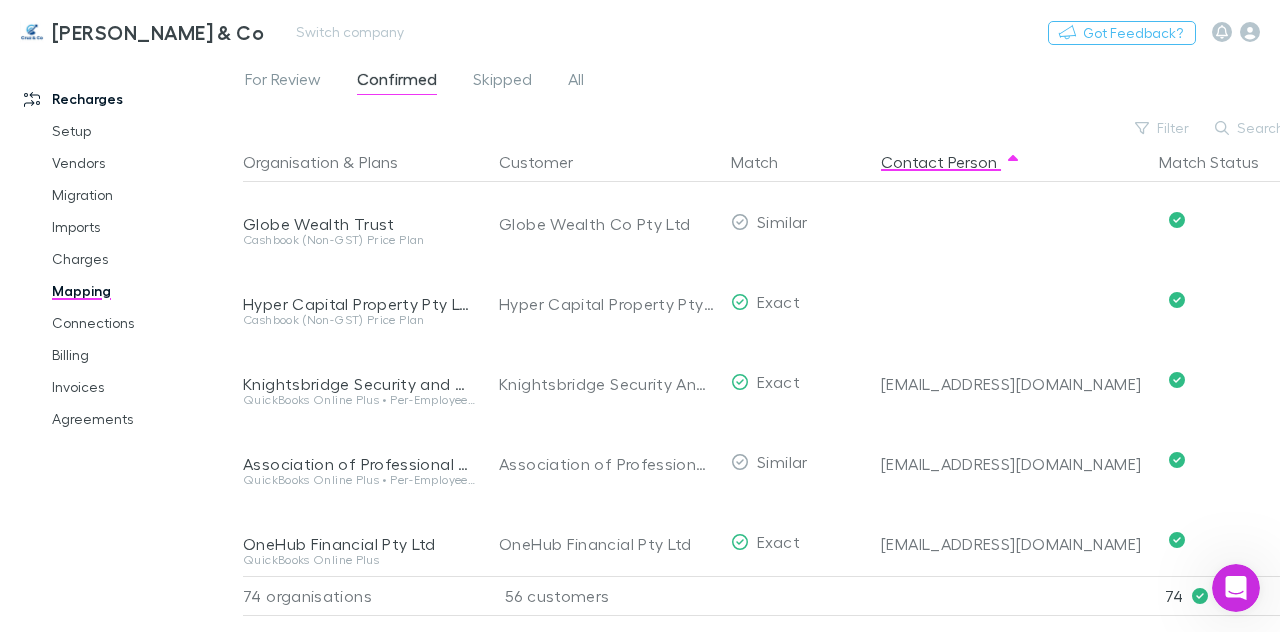 type 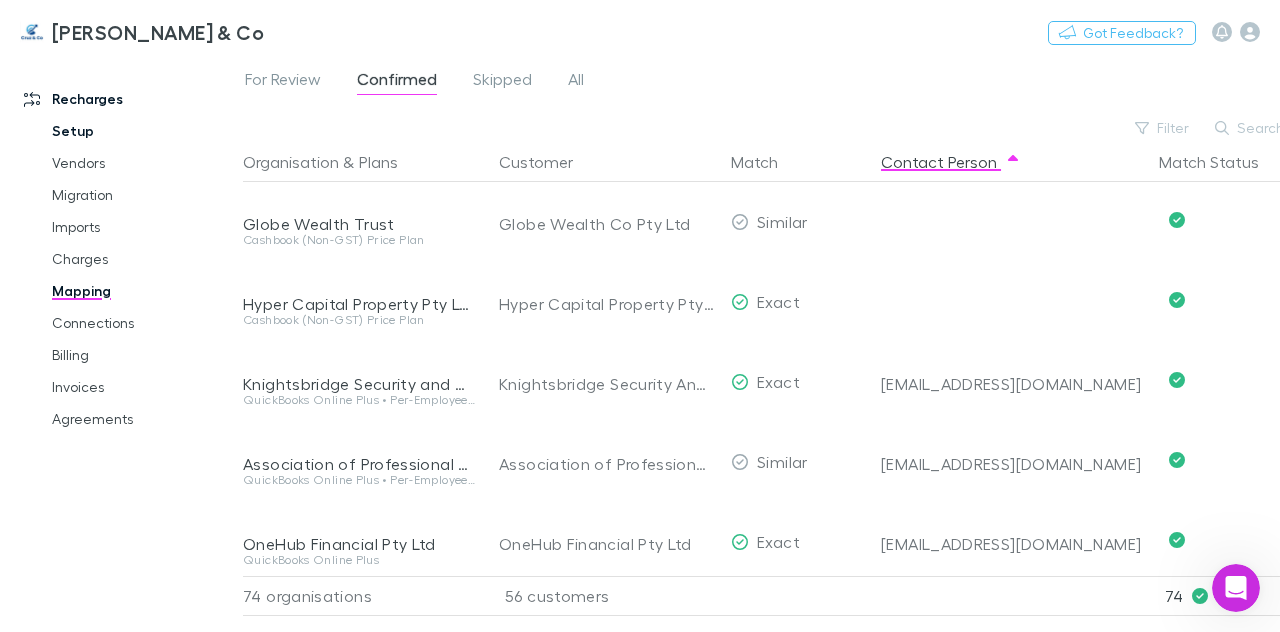 click on "Setup" at bounding box center [143, 131] 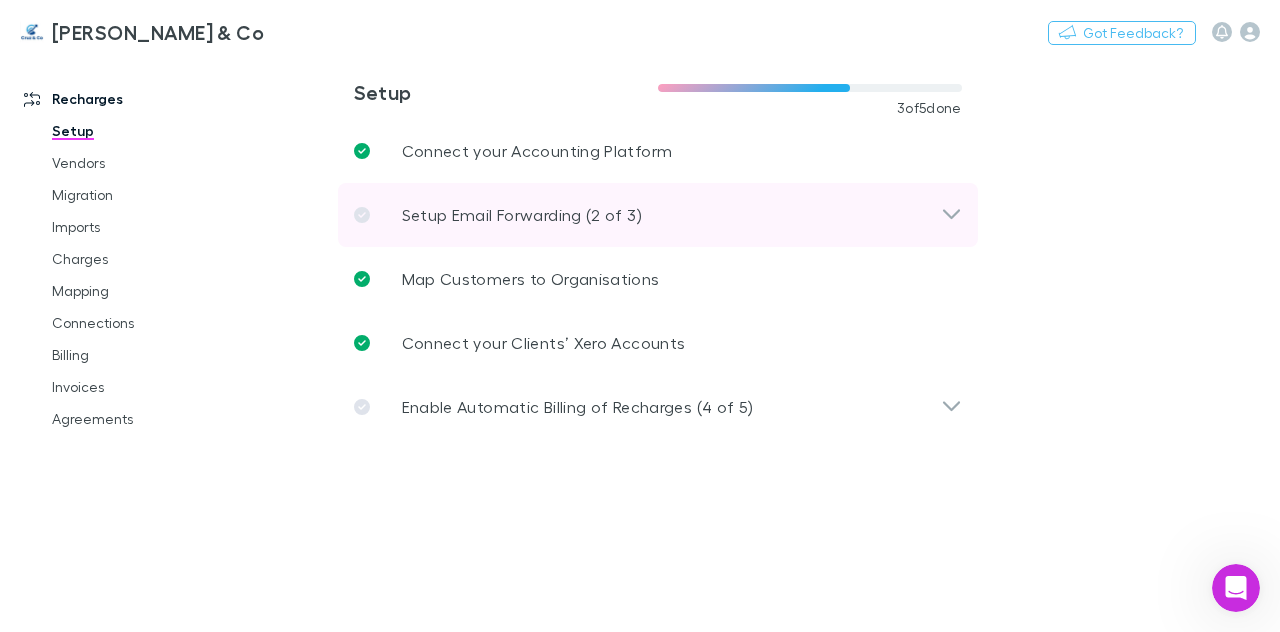 click on "Setup Email Forwarding    (2 of 3)" at bounding box center (658, 215) 